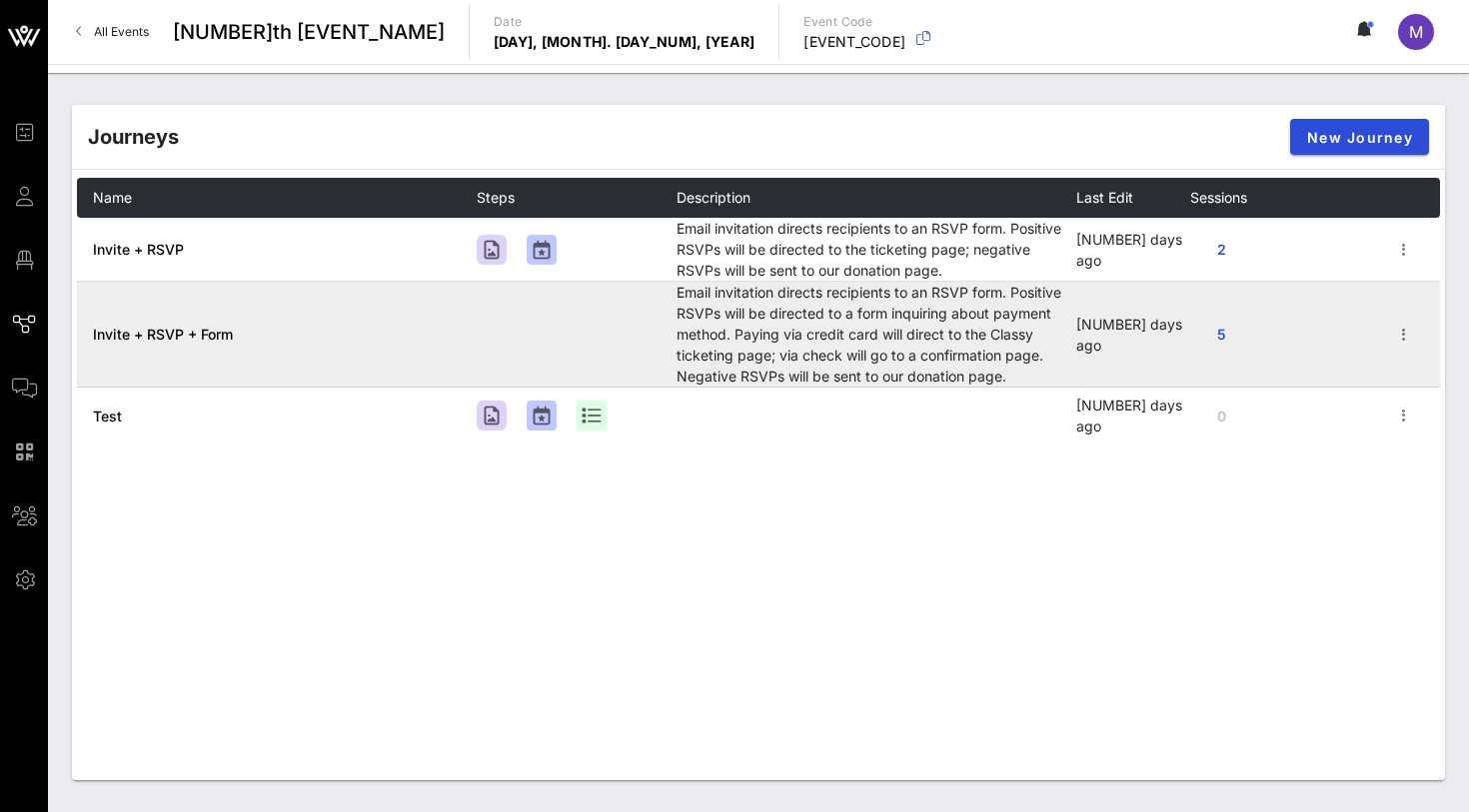 scroll, scrollTop: 0, scrollLeft: 0, axis: both 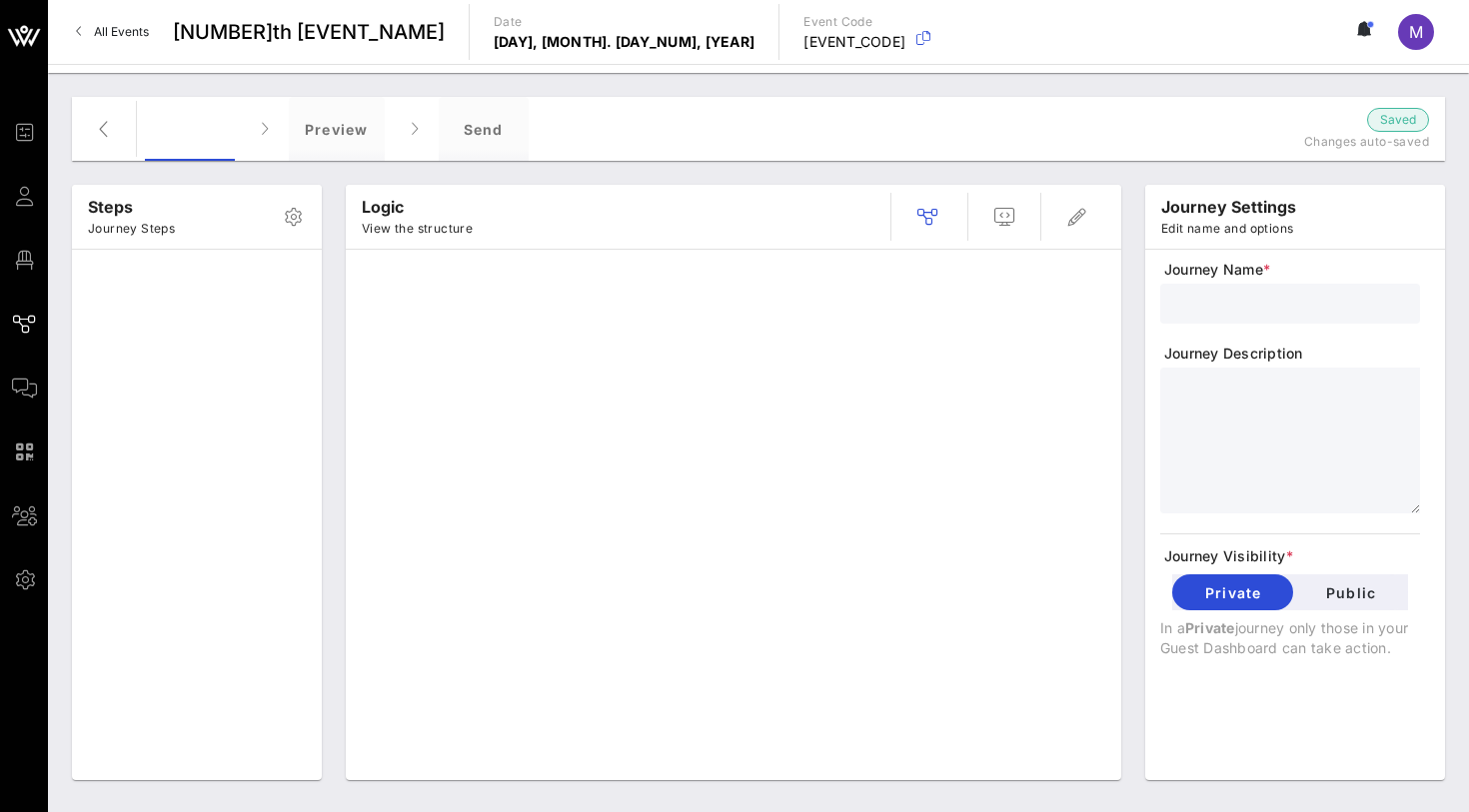type on "Invite + RSVP + Form" 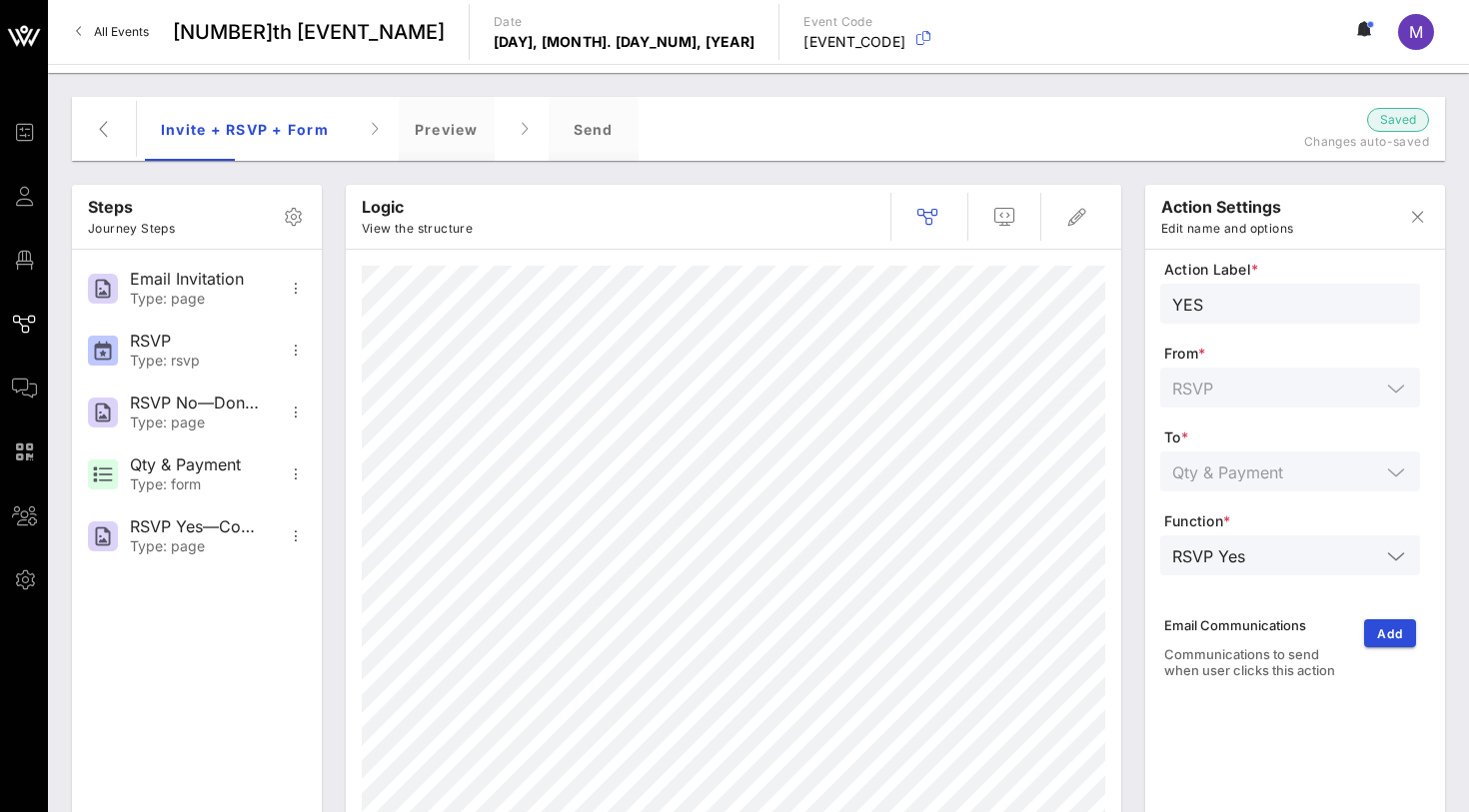 click at bounding box center [1396, 556] 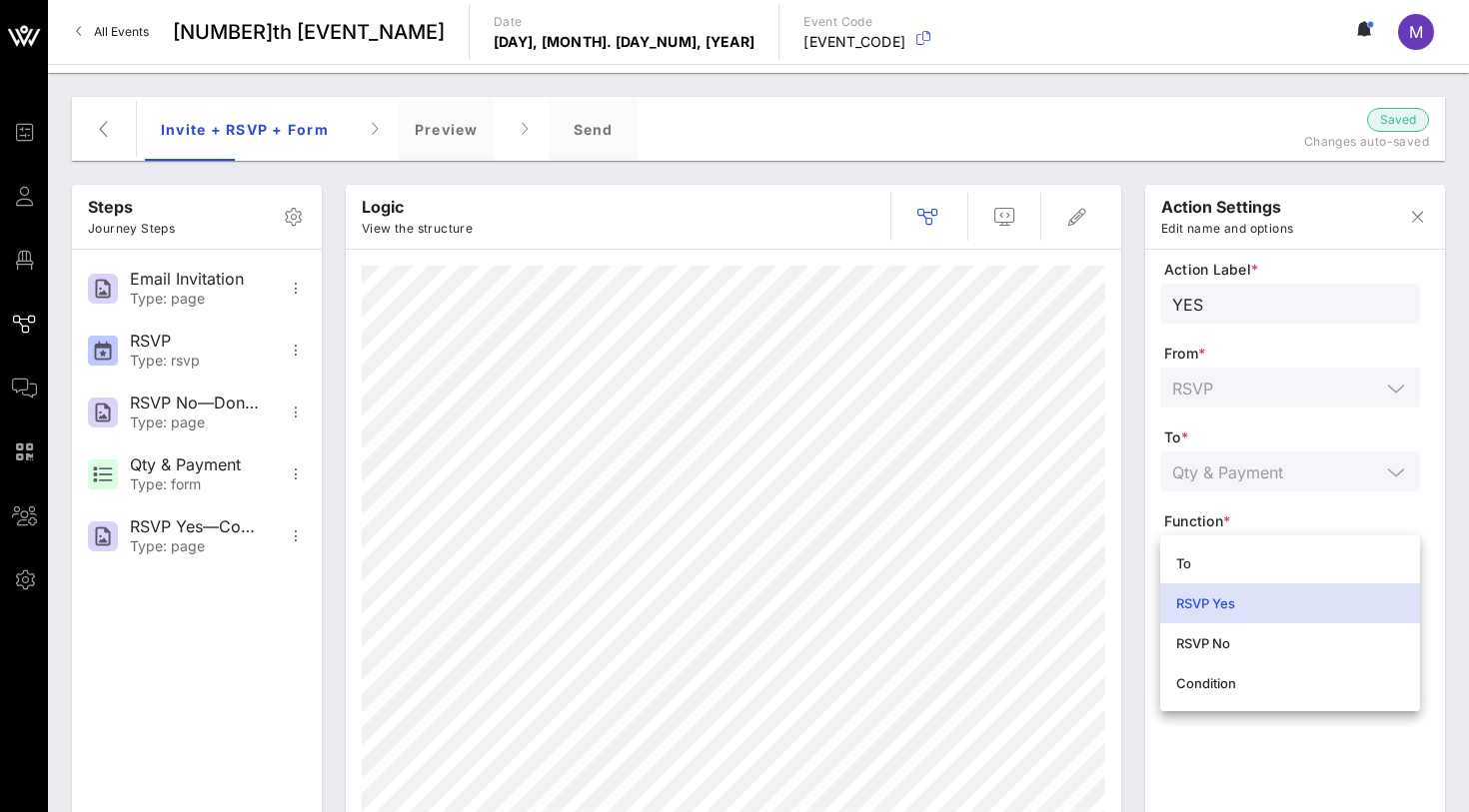 click on "Action Label  *   YES
From  *   RSVP
To  *   Qty & Payment
Function  *   RSVP Yes
Email Communications
Communications to send when user clicks this action
Add" at bounding box center (1295, 565) 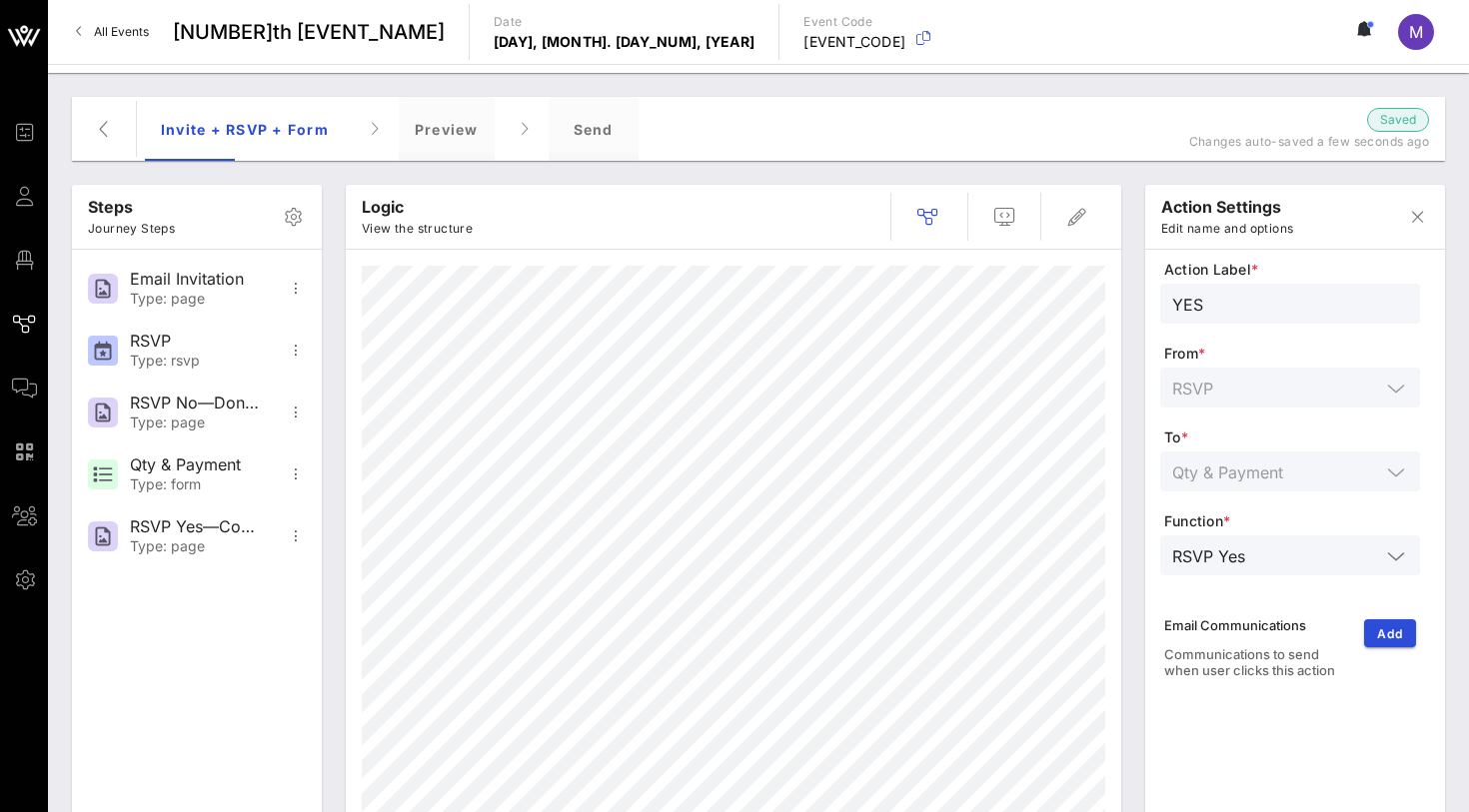 click at bounding box center (1396, 556) 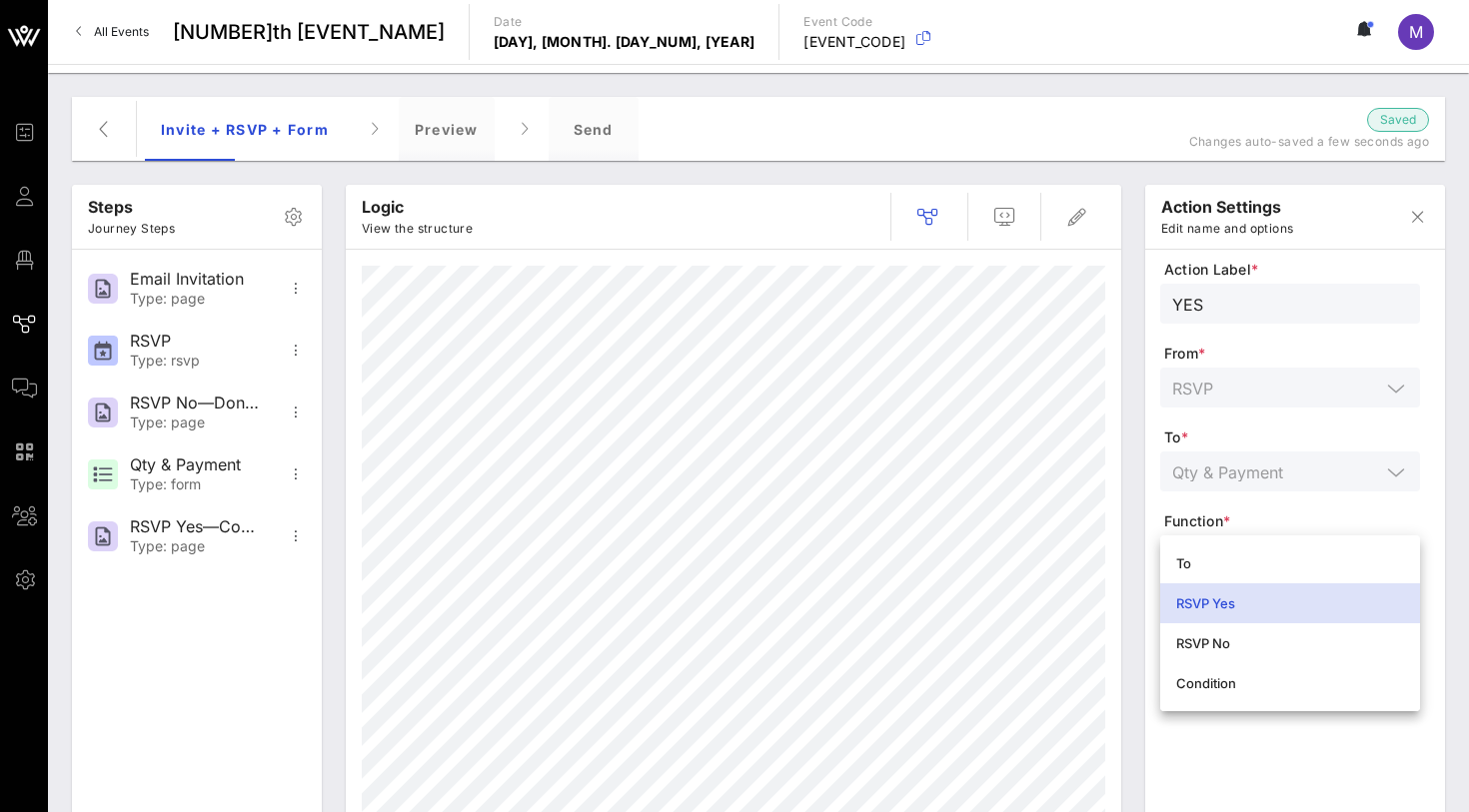 click on "Function  *" at bounding box center (1292, 521) 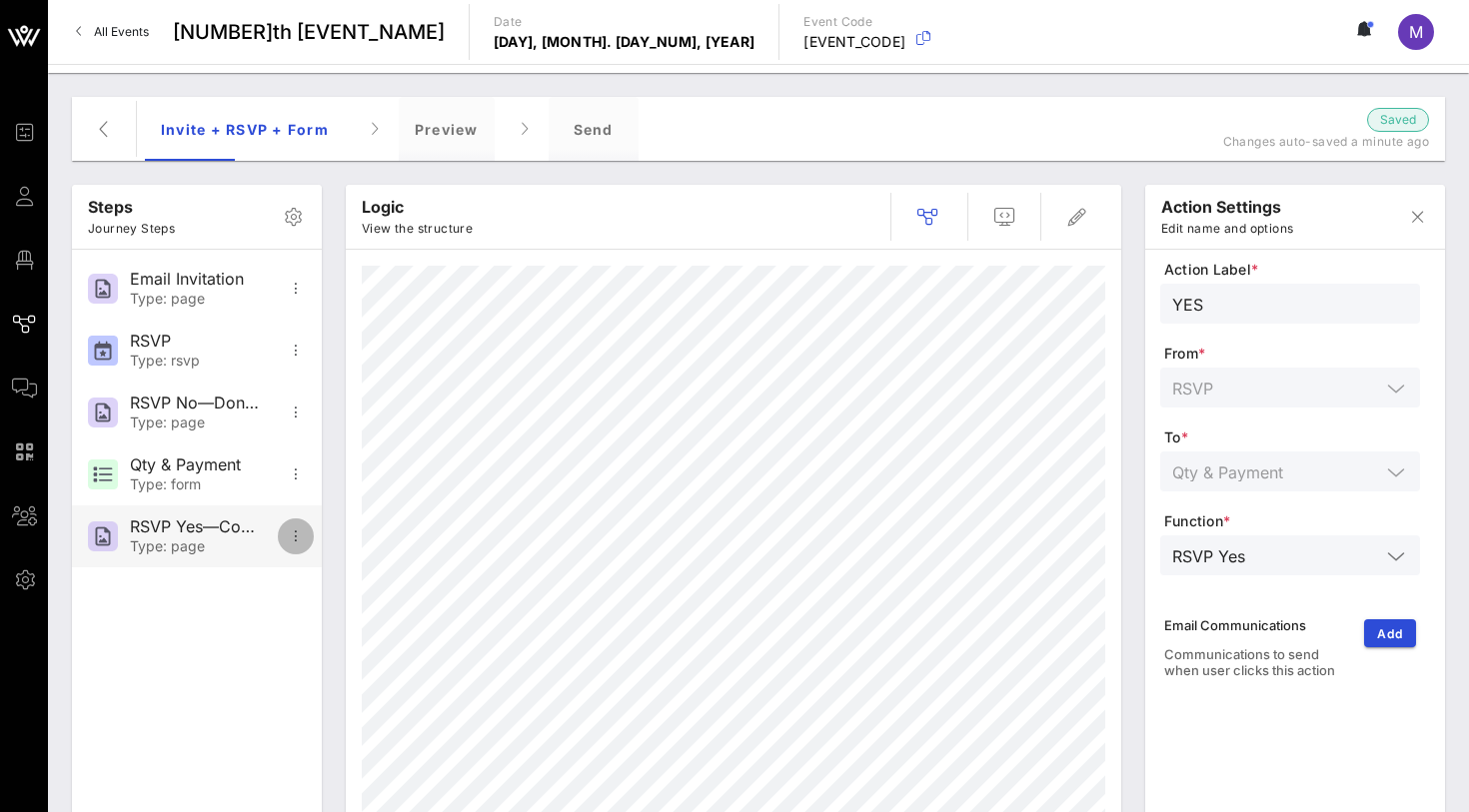 click at bounding box center [296, 536] 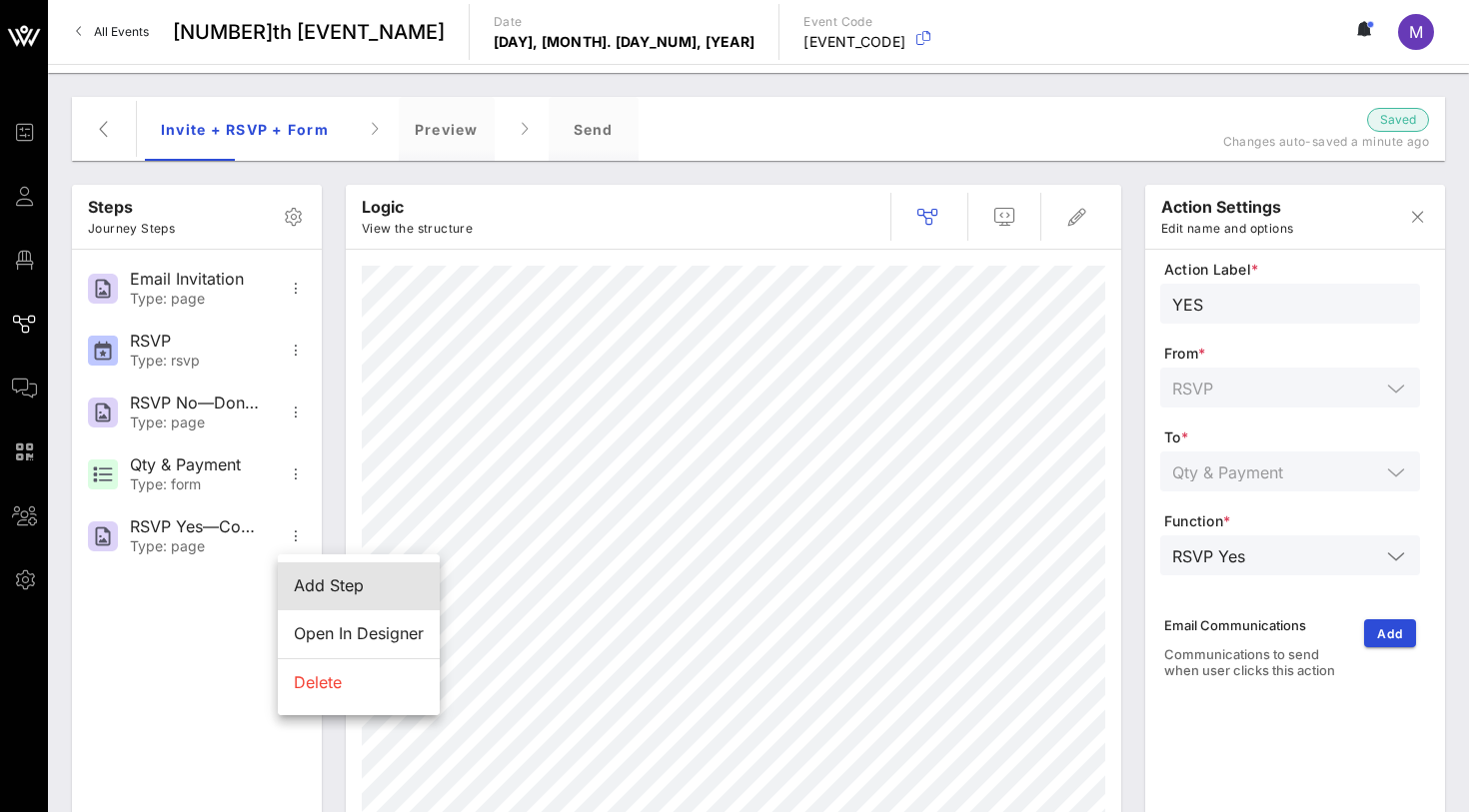 click on "Add Step" at bounding box center (359, 585) 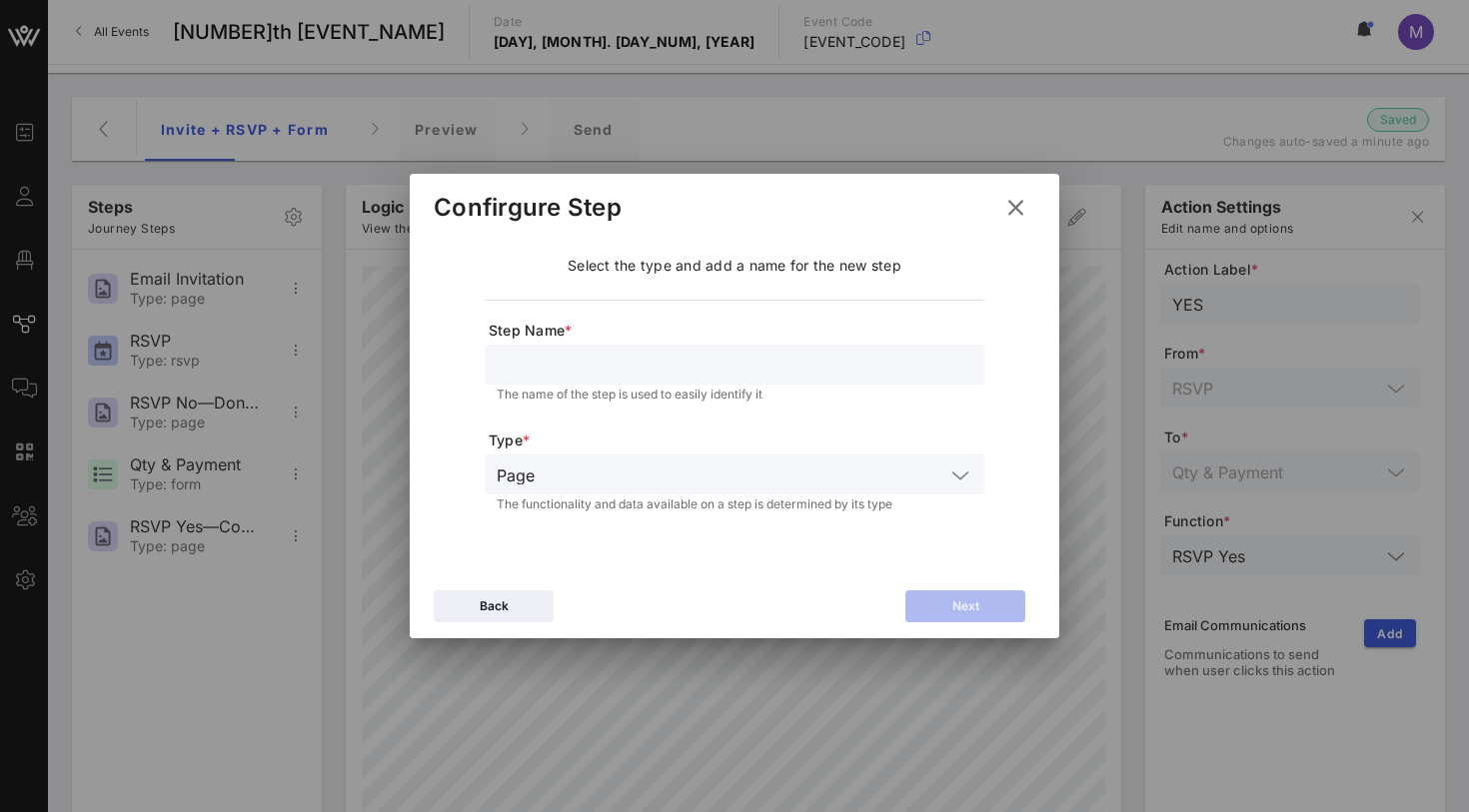 click at bounding box center [734, 365] 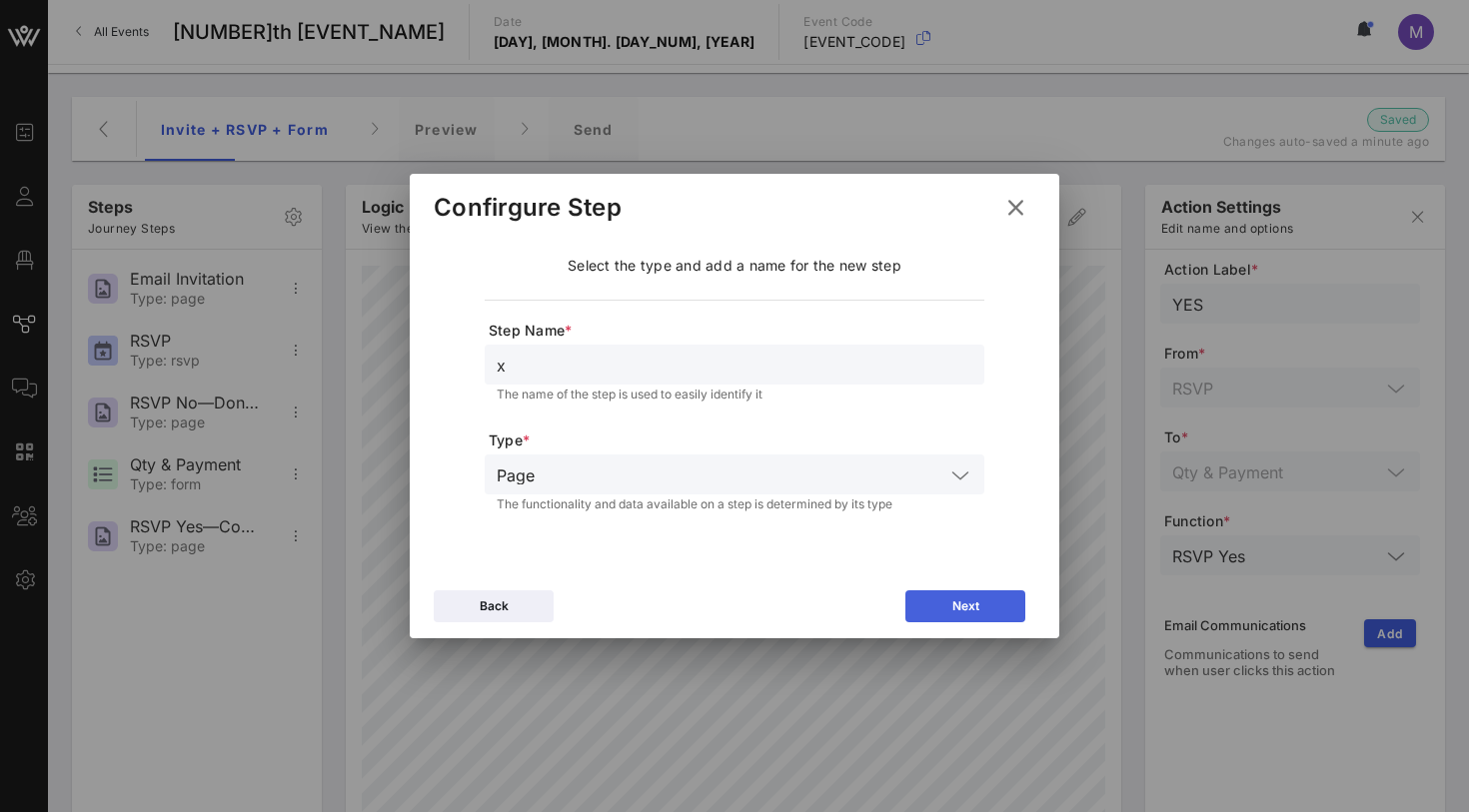 click on "Next" at bounding box center (965, 606) 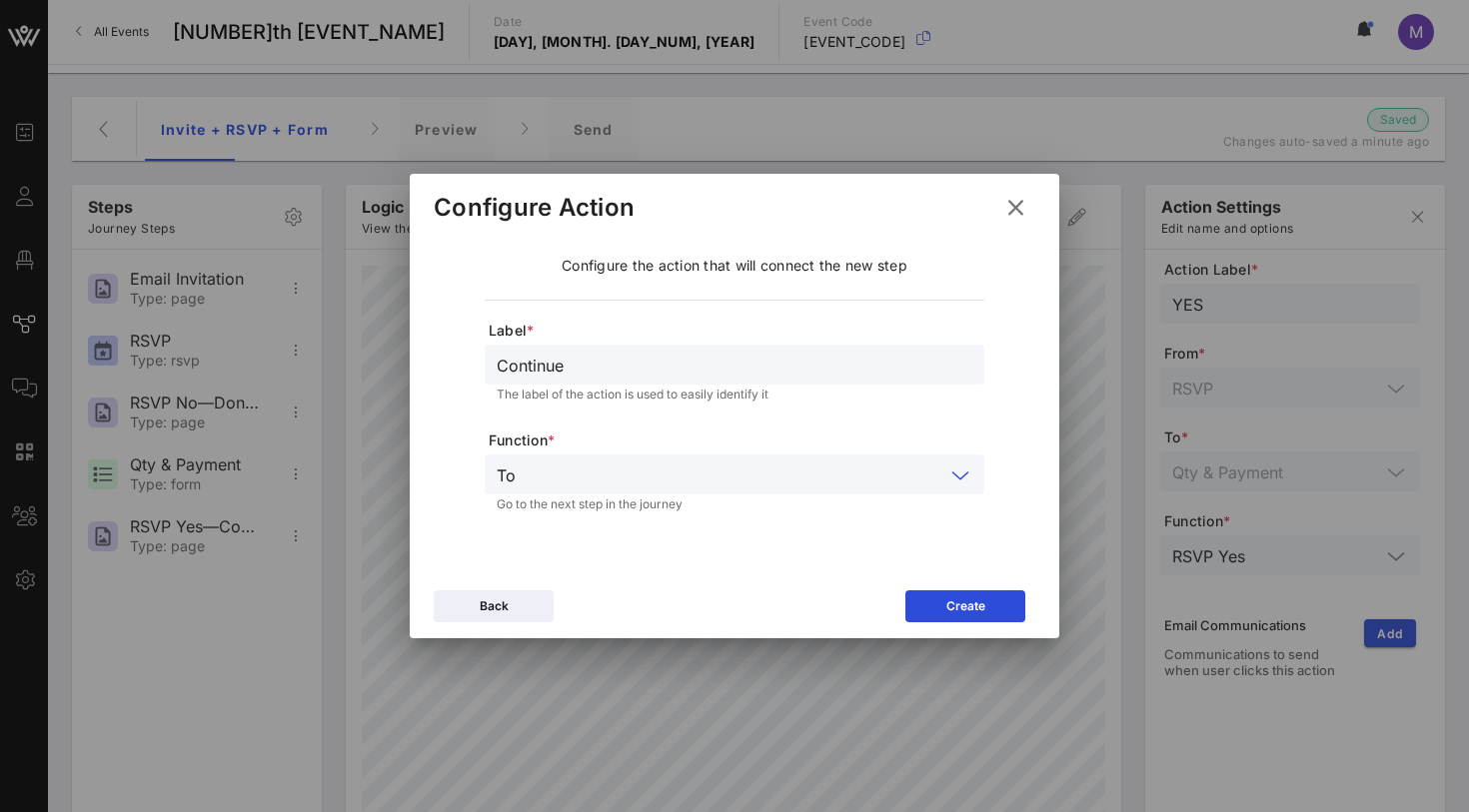 click at bounding box center [734, 474] 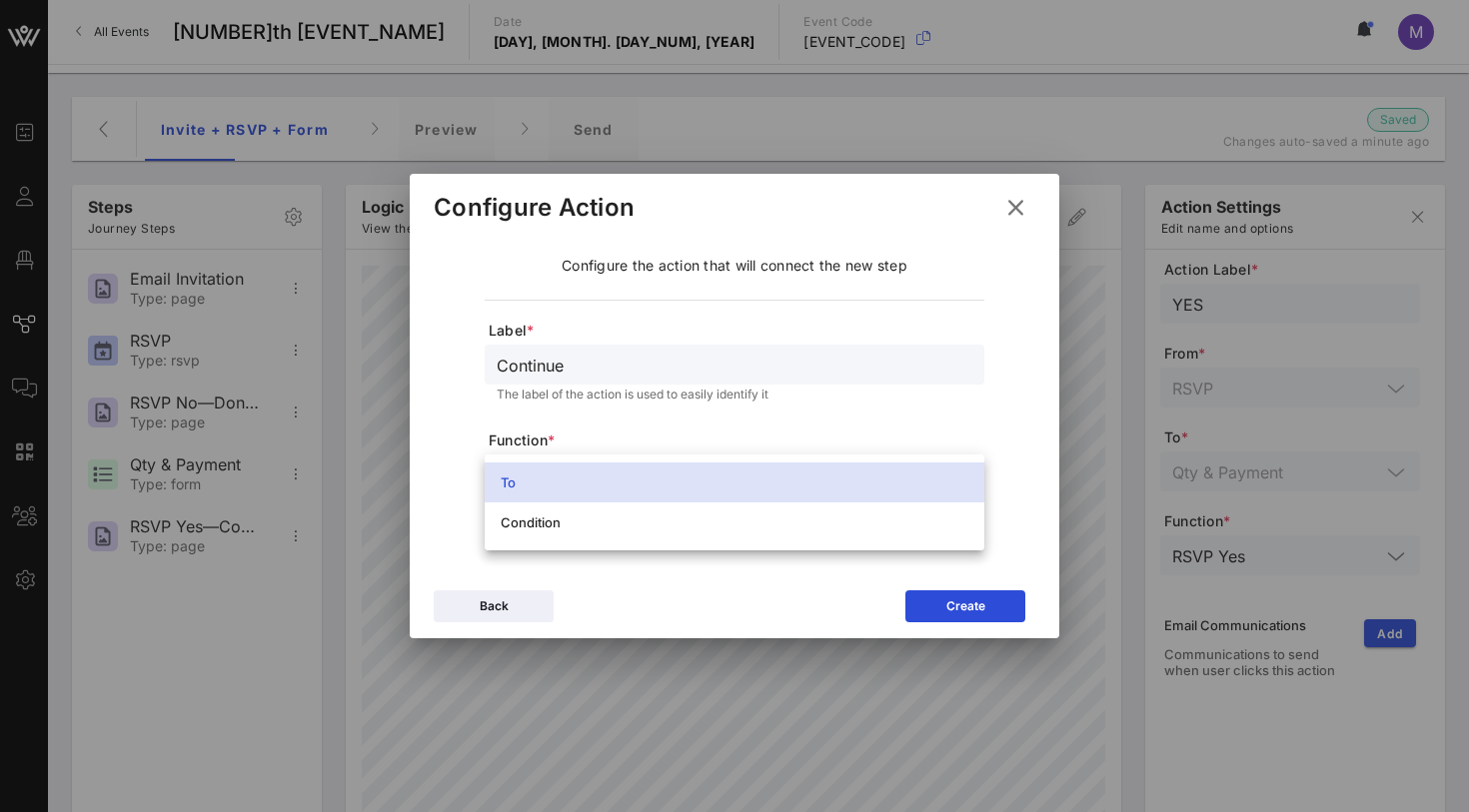 click on "Function  *" at bounding box center [736, 440] 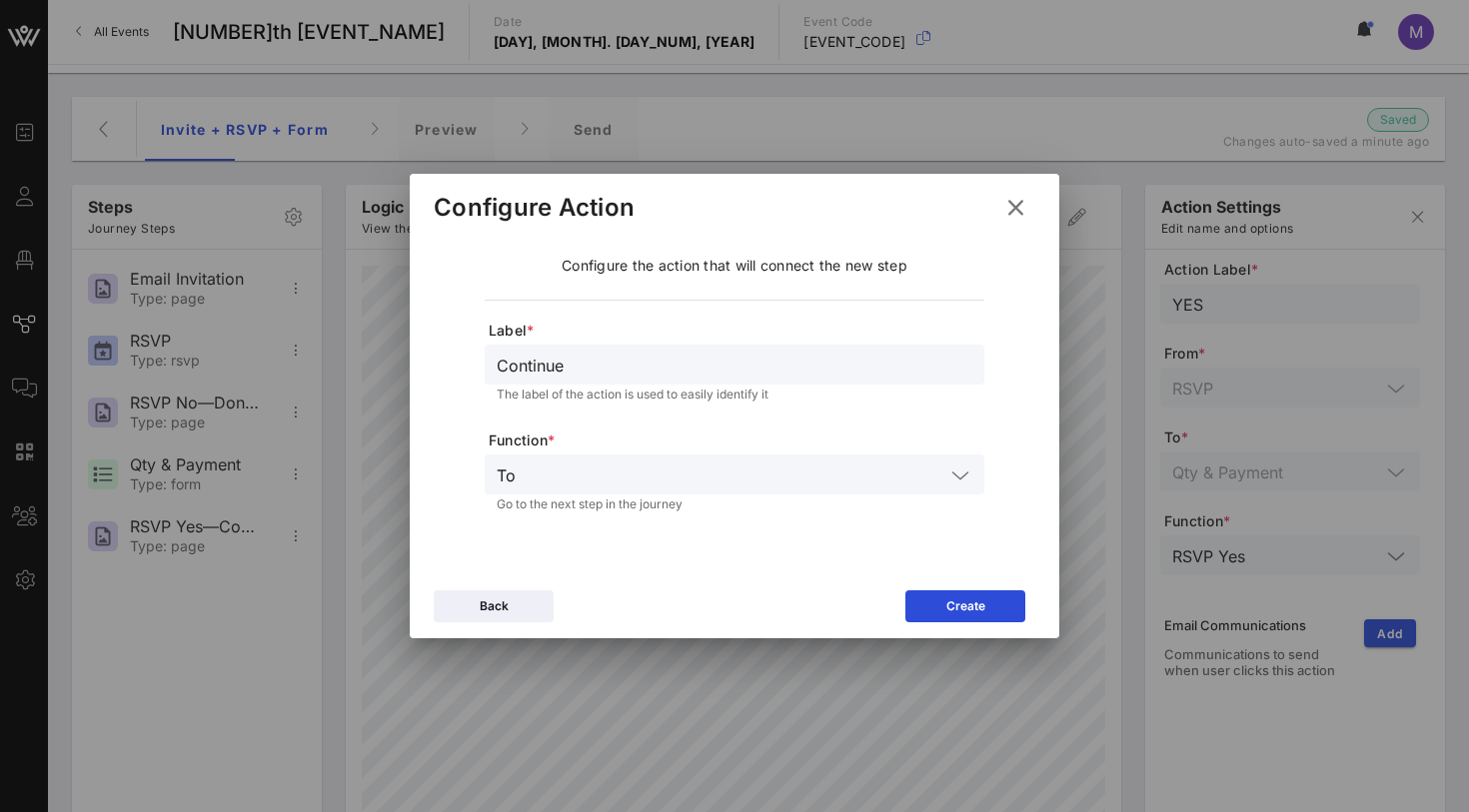 click at bounding box center (734, 474) 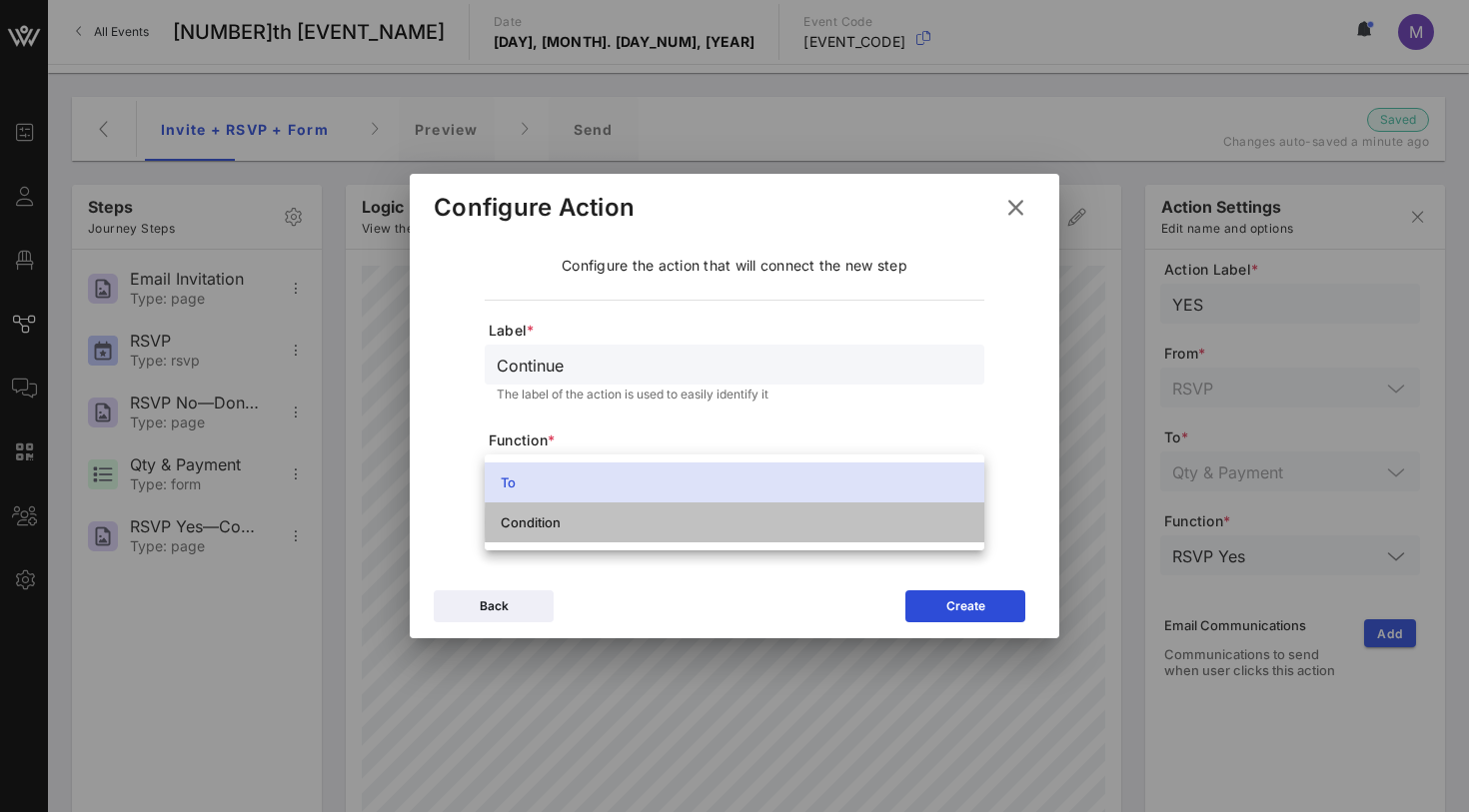 click on "Condition" at bounding box center [734, 522] 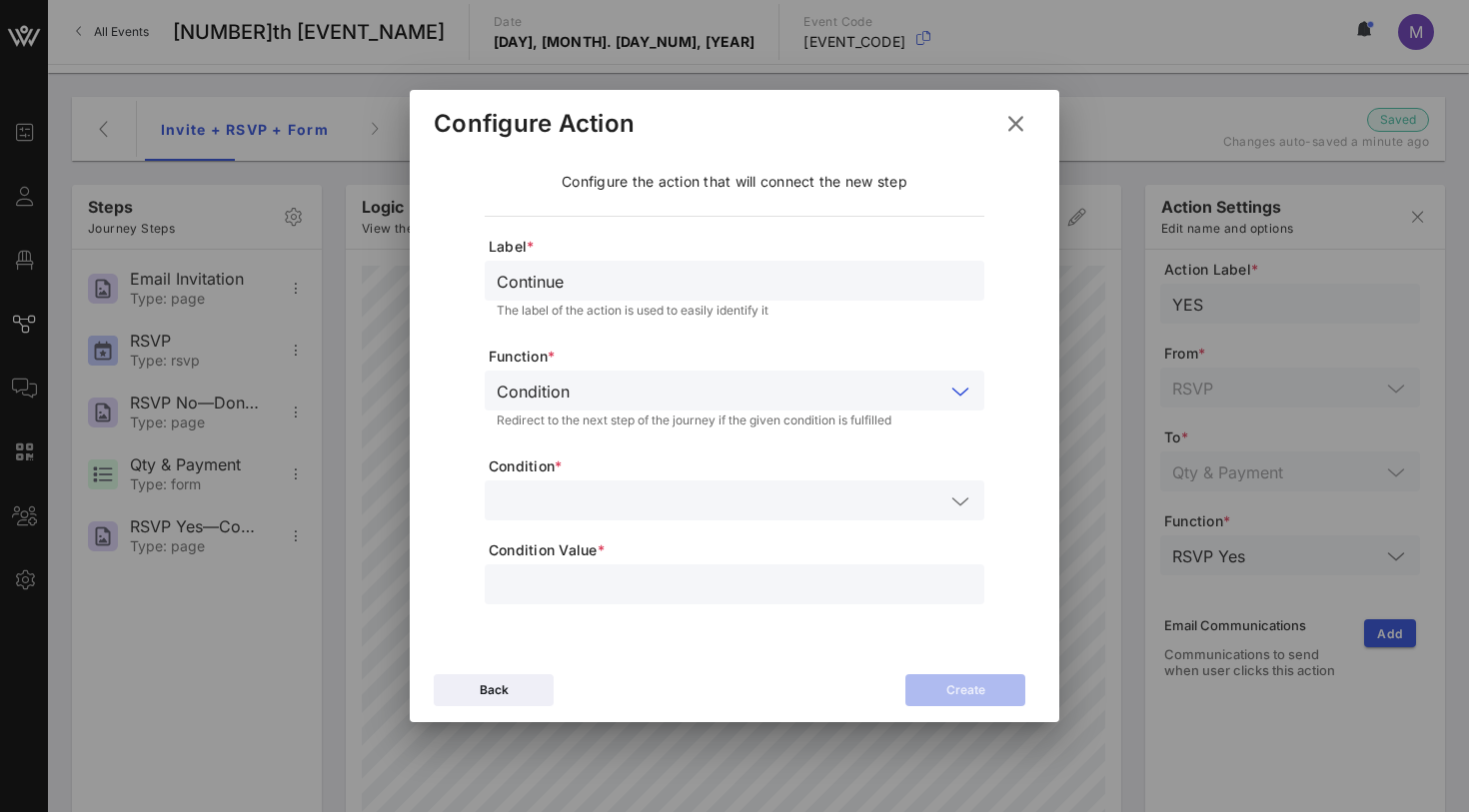click at bounding box center (721, 500) 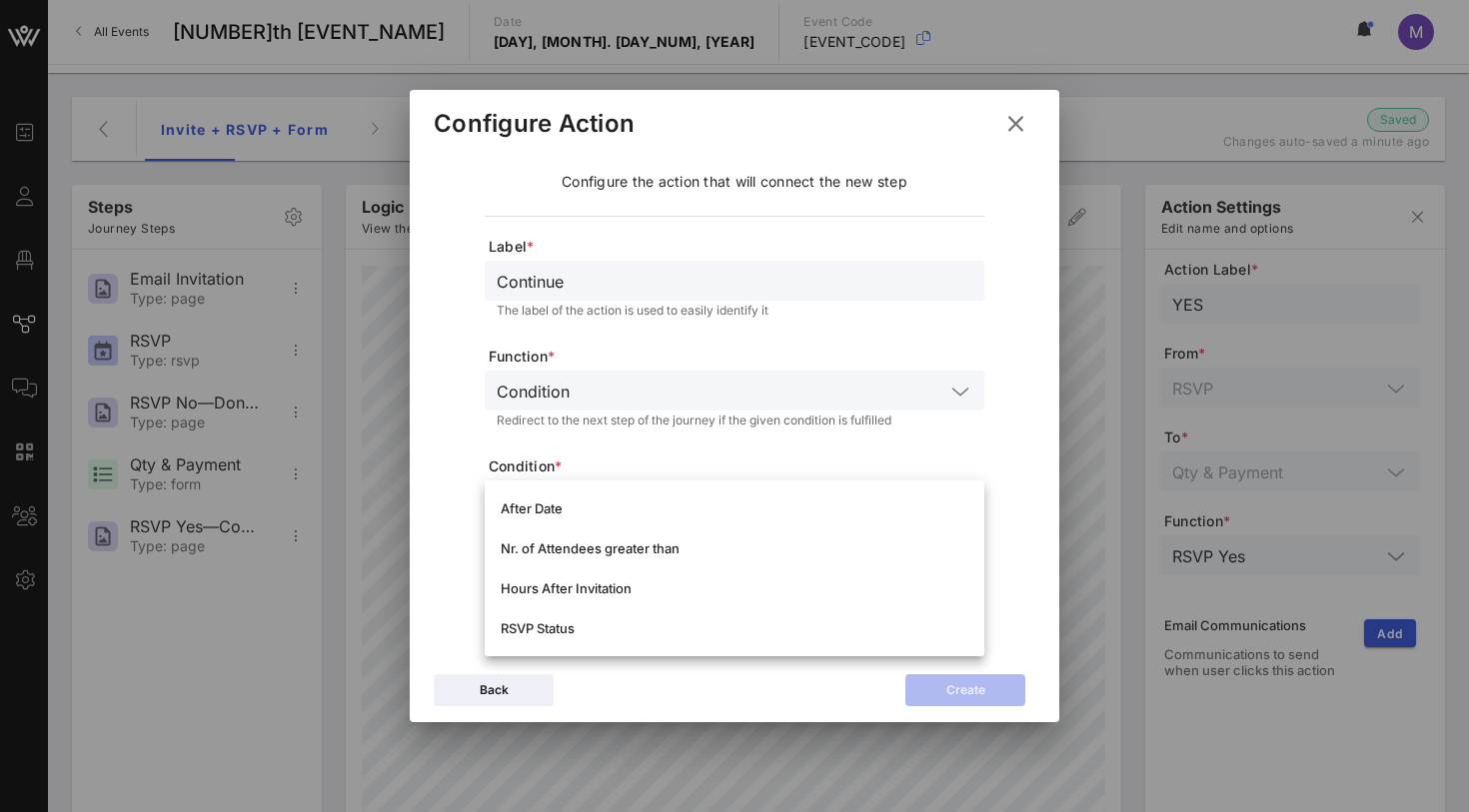 click on "Label  *   Continue The label of the action is used to easily identify it
Function  *   Condition Redirect to the next step of the journey if the given condition is fulfilled
Condition  *
Condition Value  *" at bounding box center [734, 398] 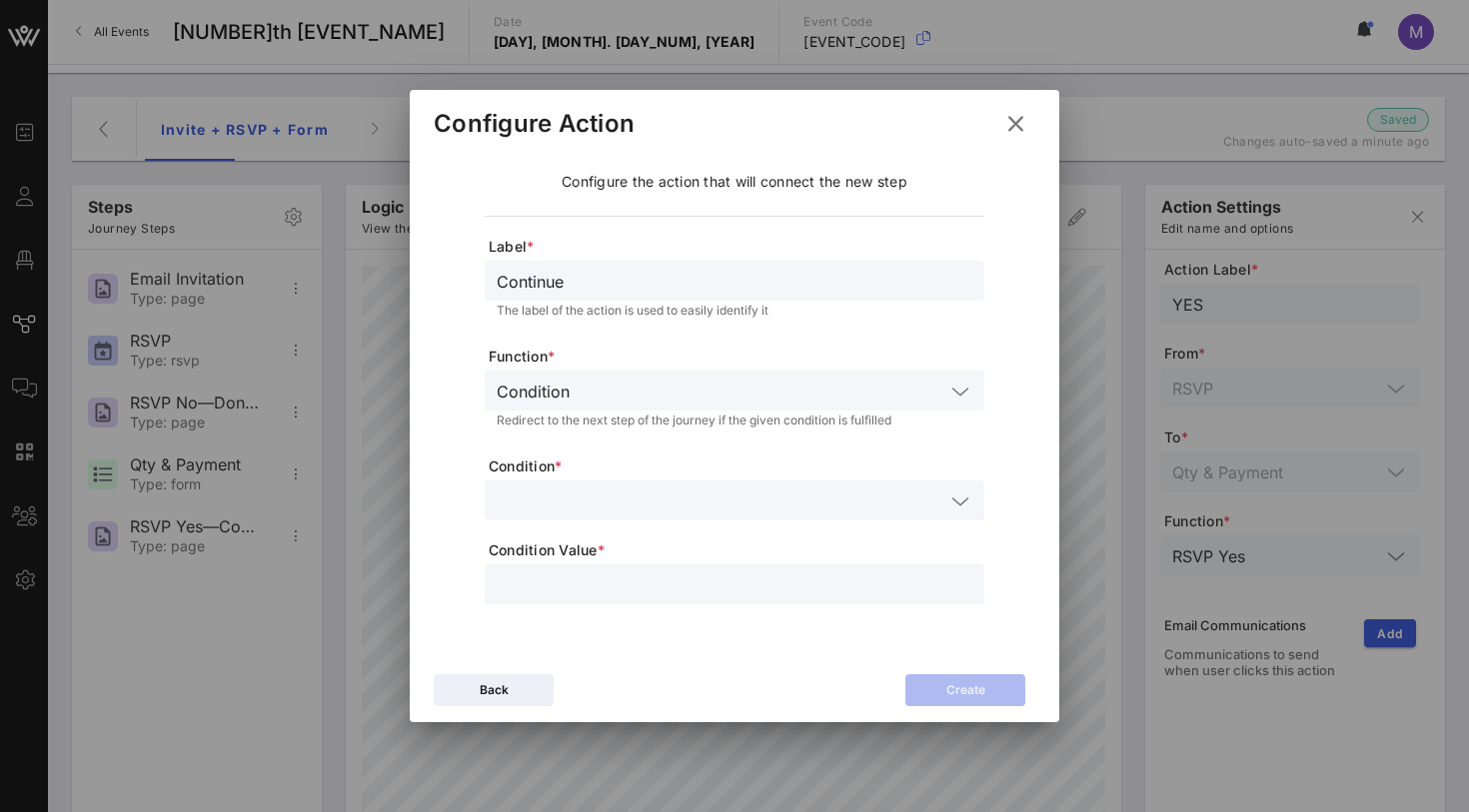 click on "Back" at bounding box center [494, 690] 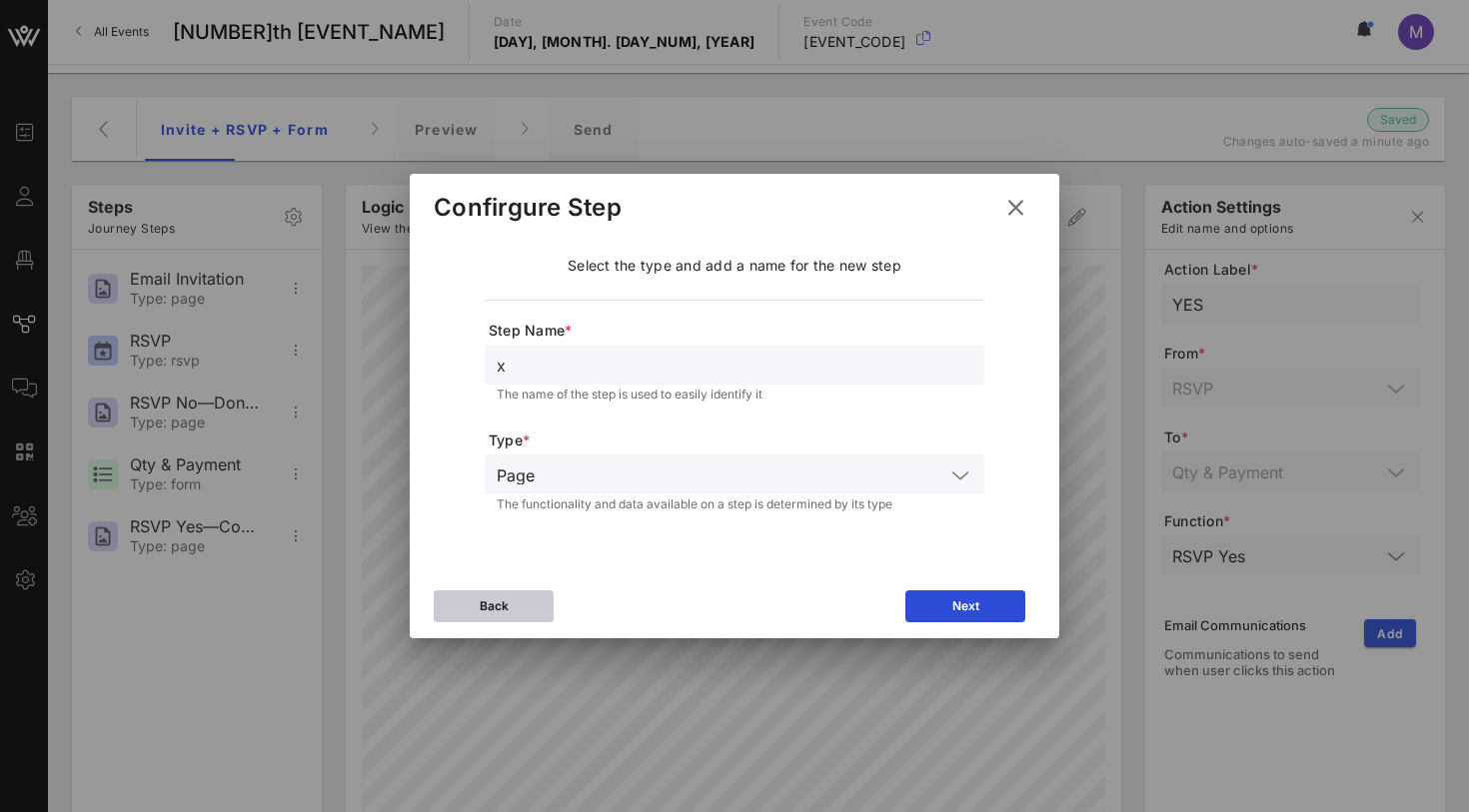 click on "Back" at bounding box center (494, 606) 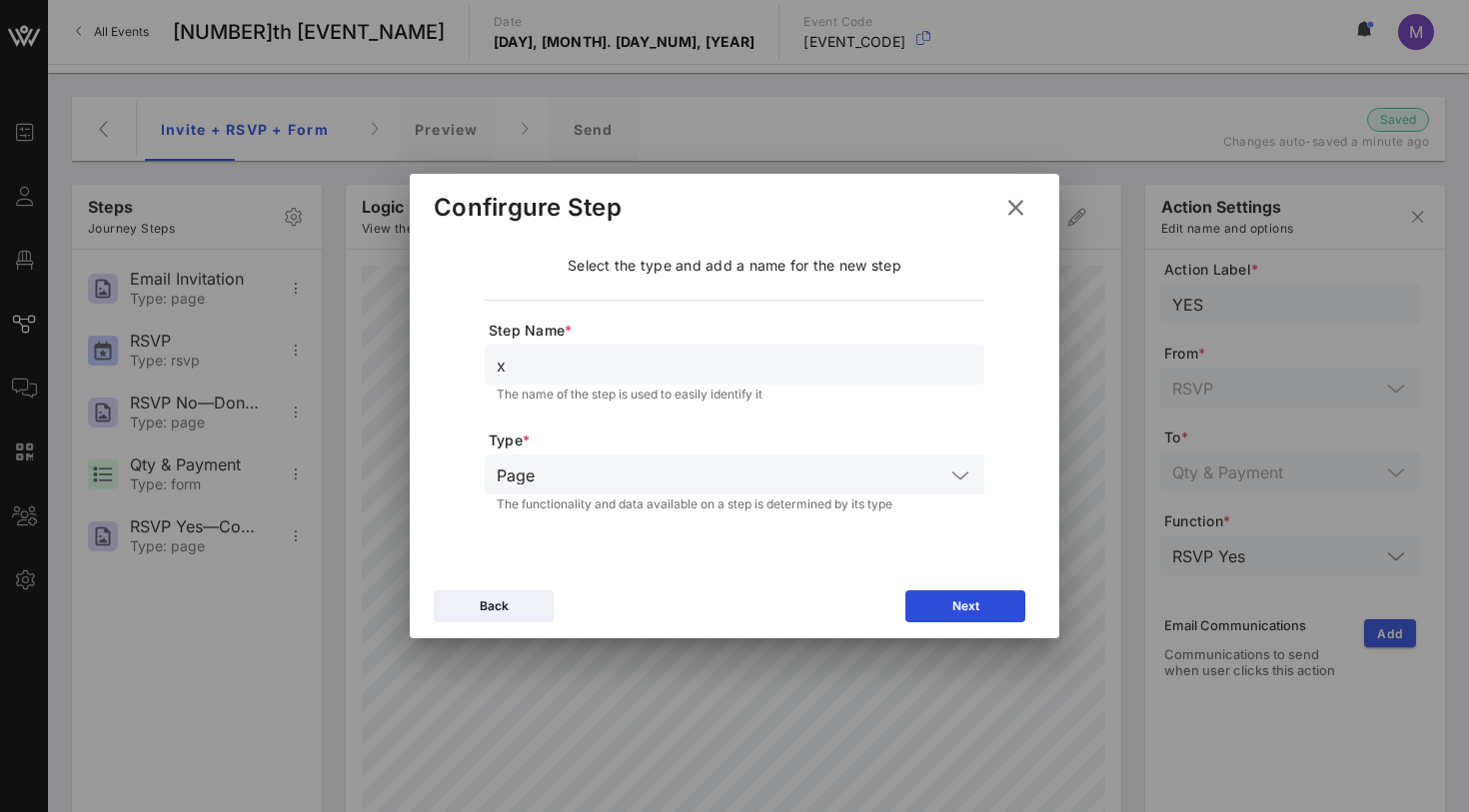 click at bounding box center (734, 406) 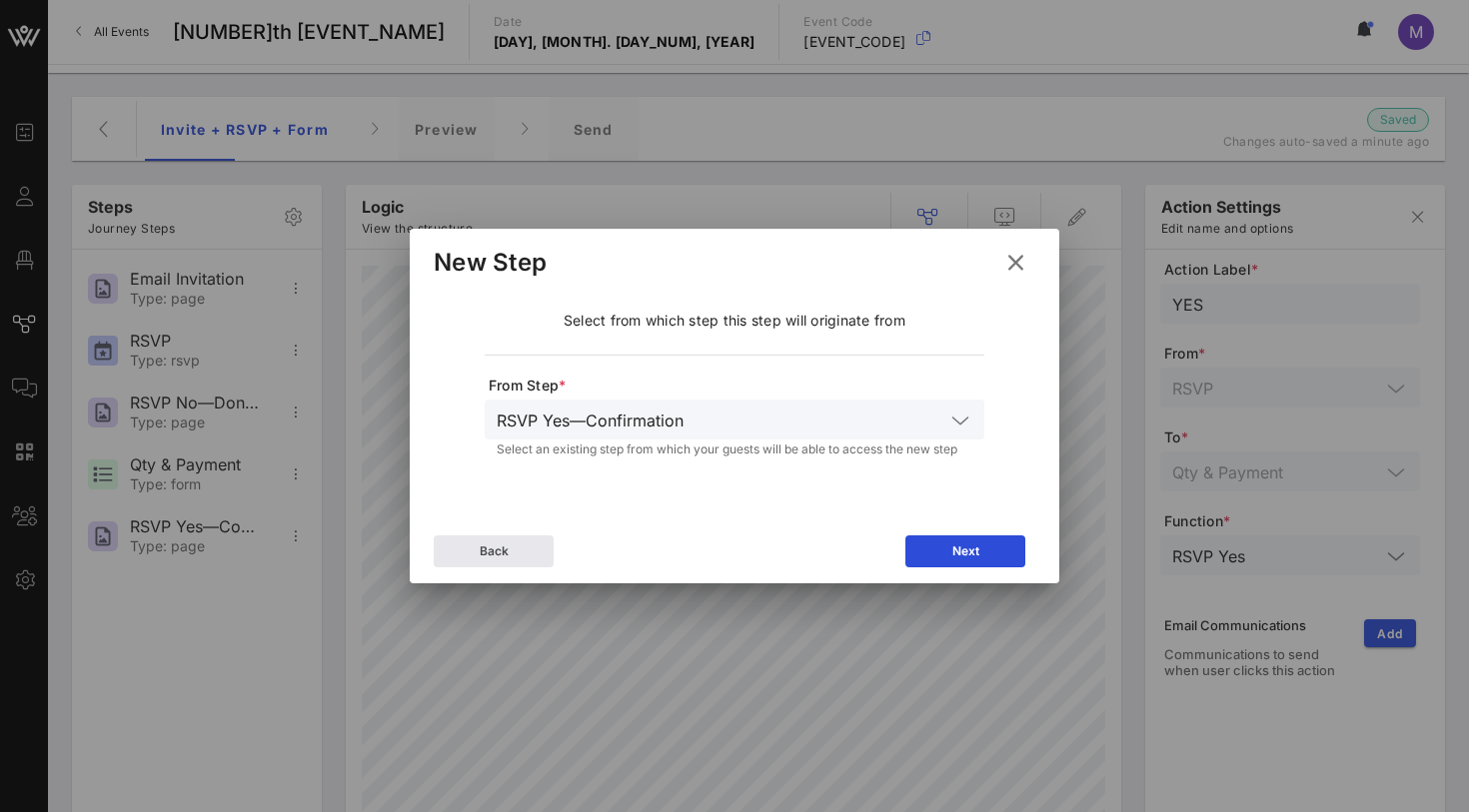 click at bounding box center (1015, 263) 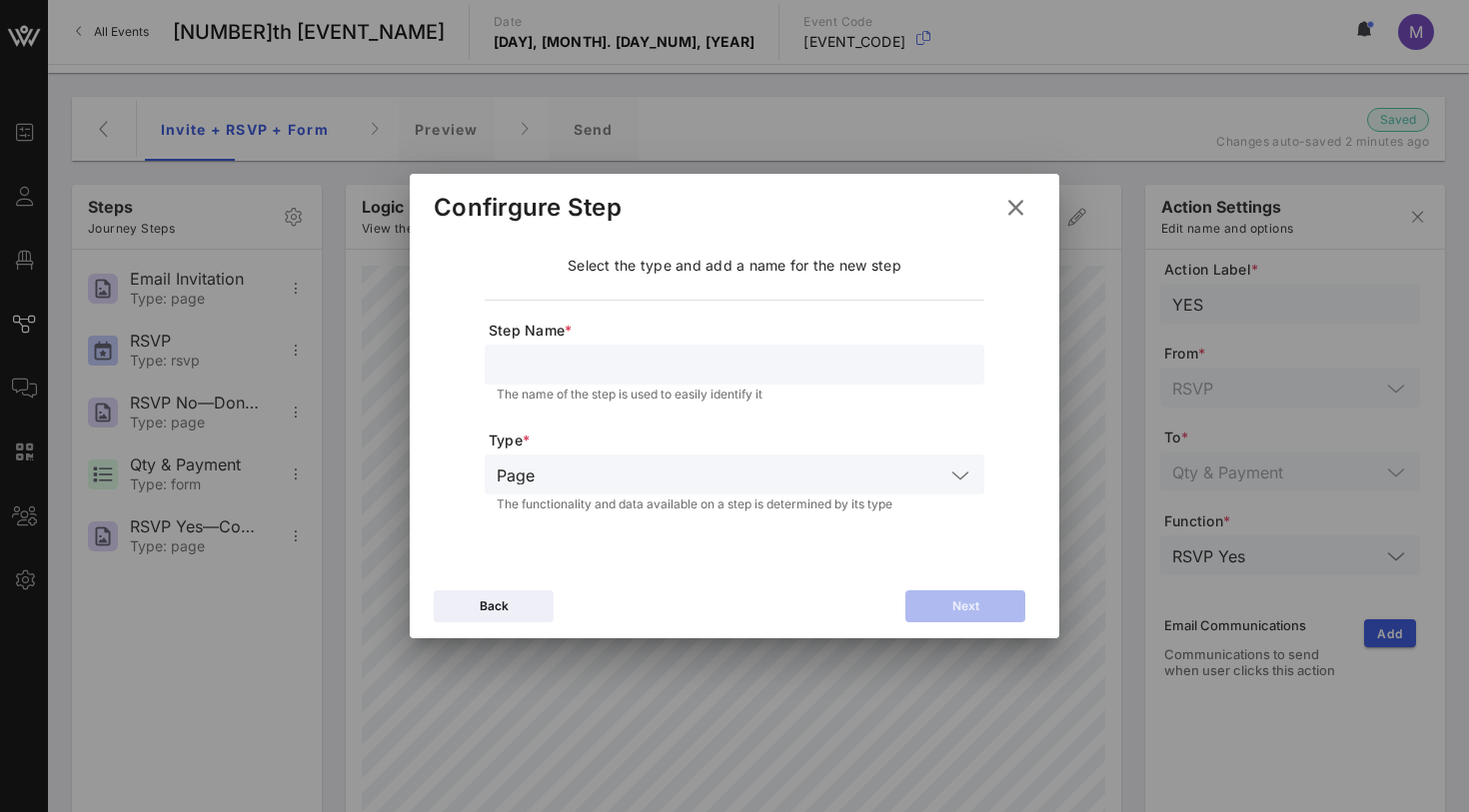 click at bounding box center (734, 365) 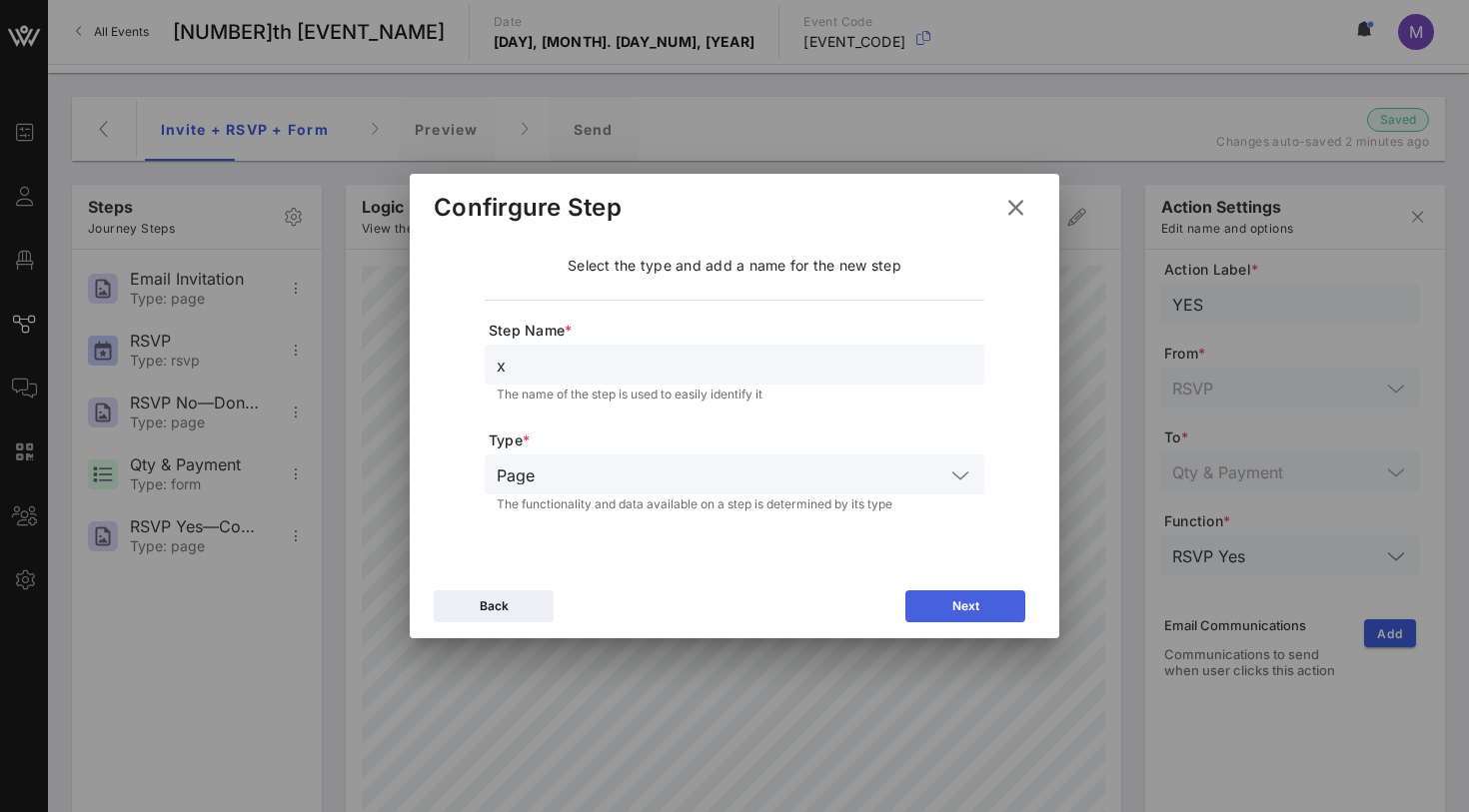 click on "Next" at bounding box center [965, 606] 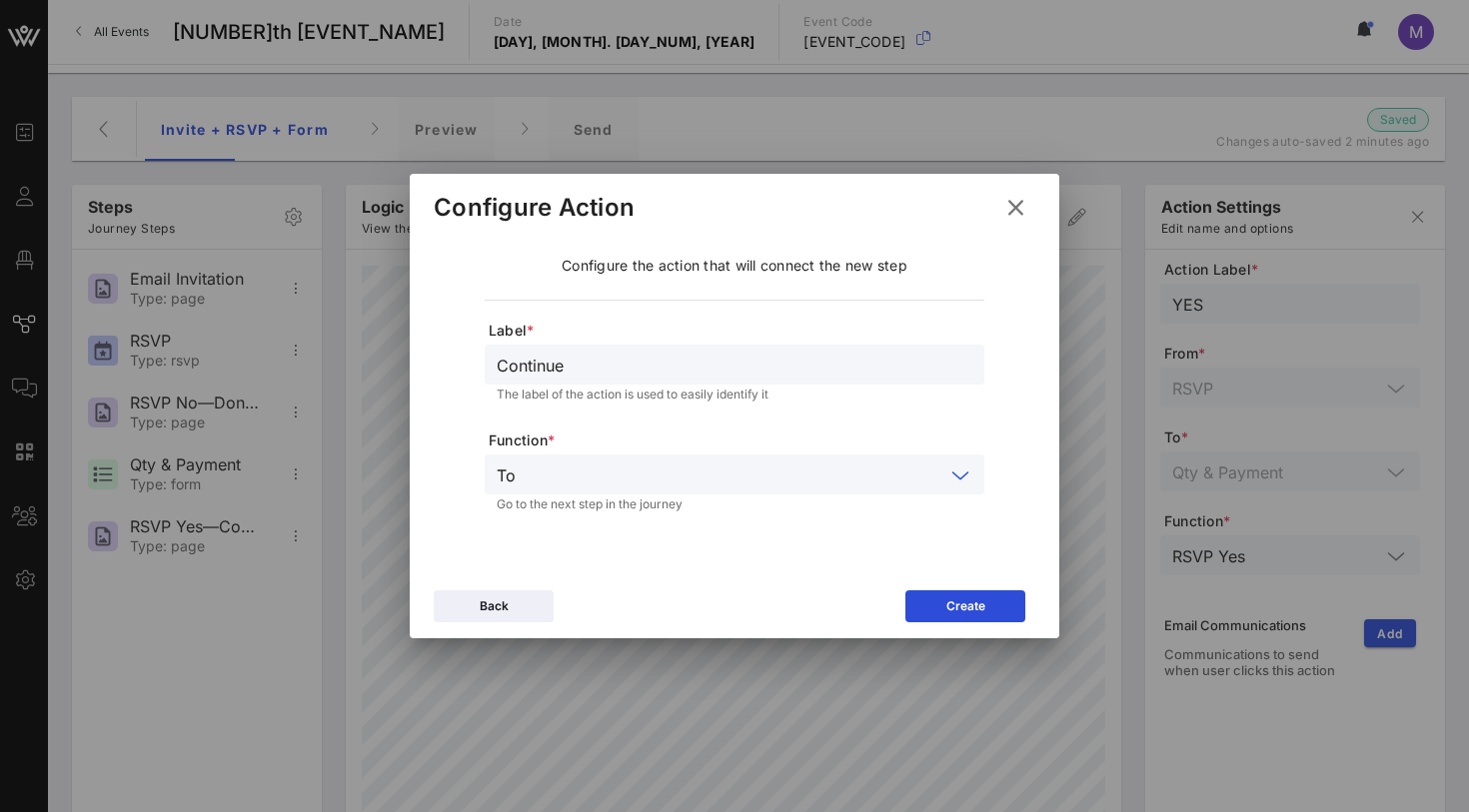 click at bounding box center [734, 474] 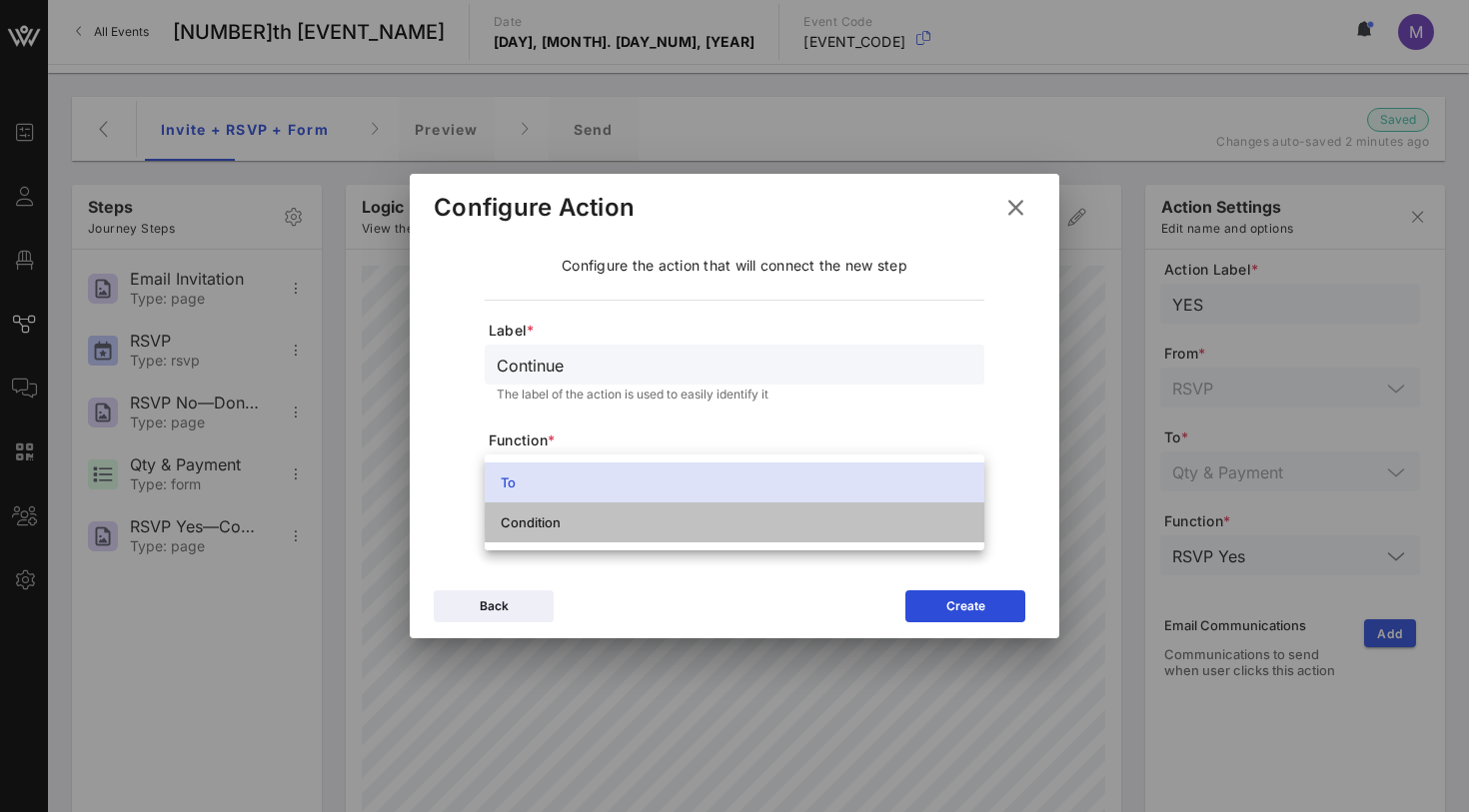 click on "Condition" at bounding box center [734, 522] 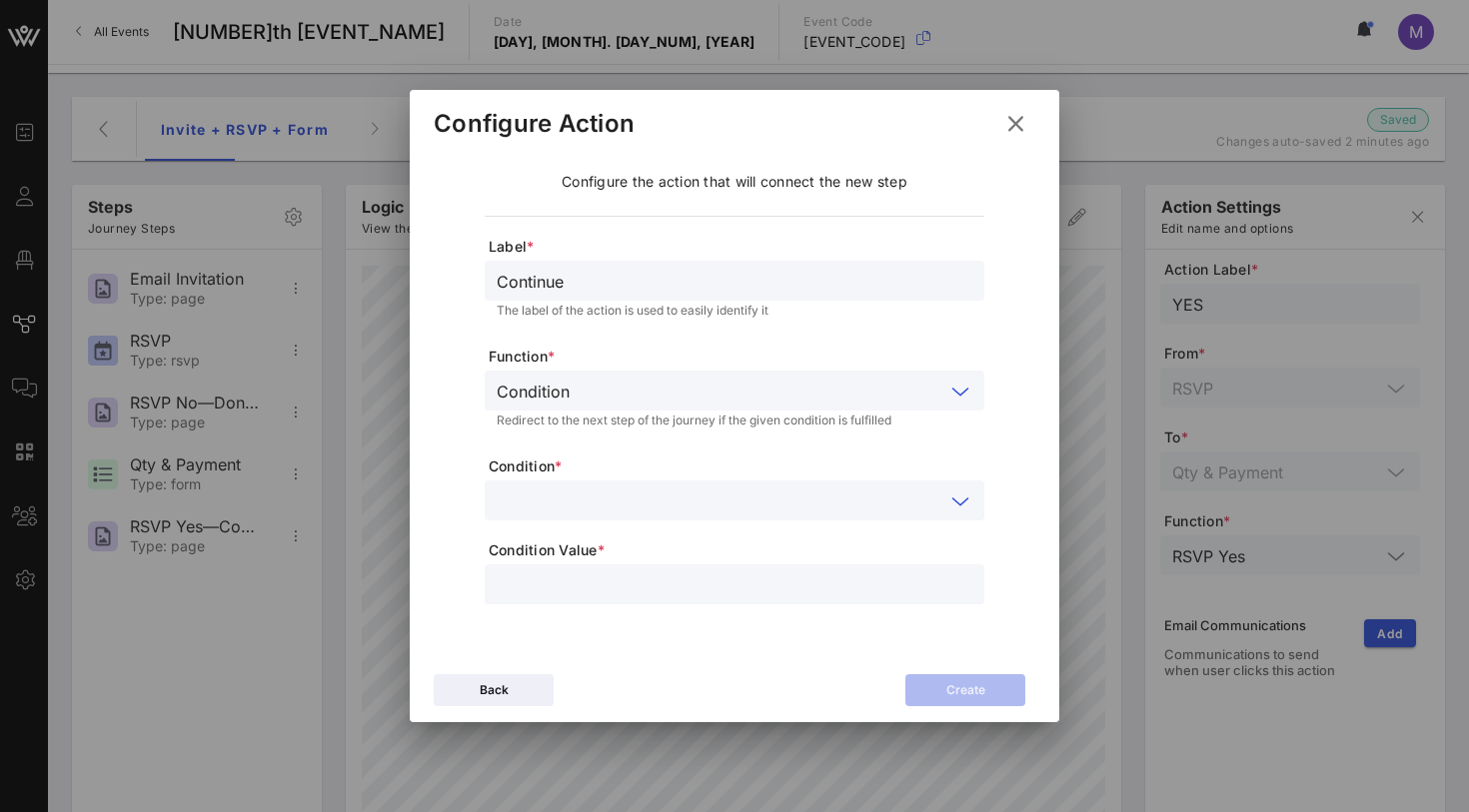 click at bounding box center [721, 500] 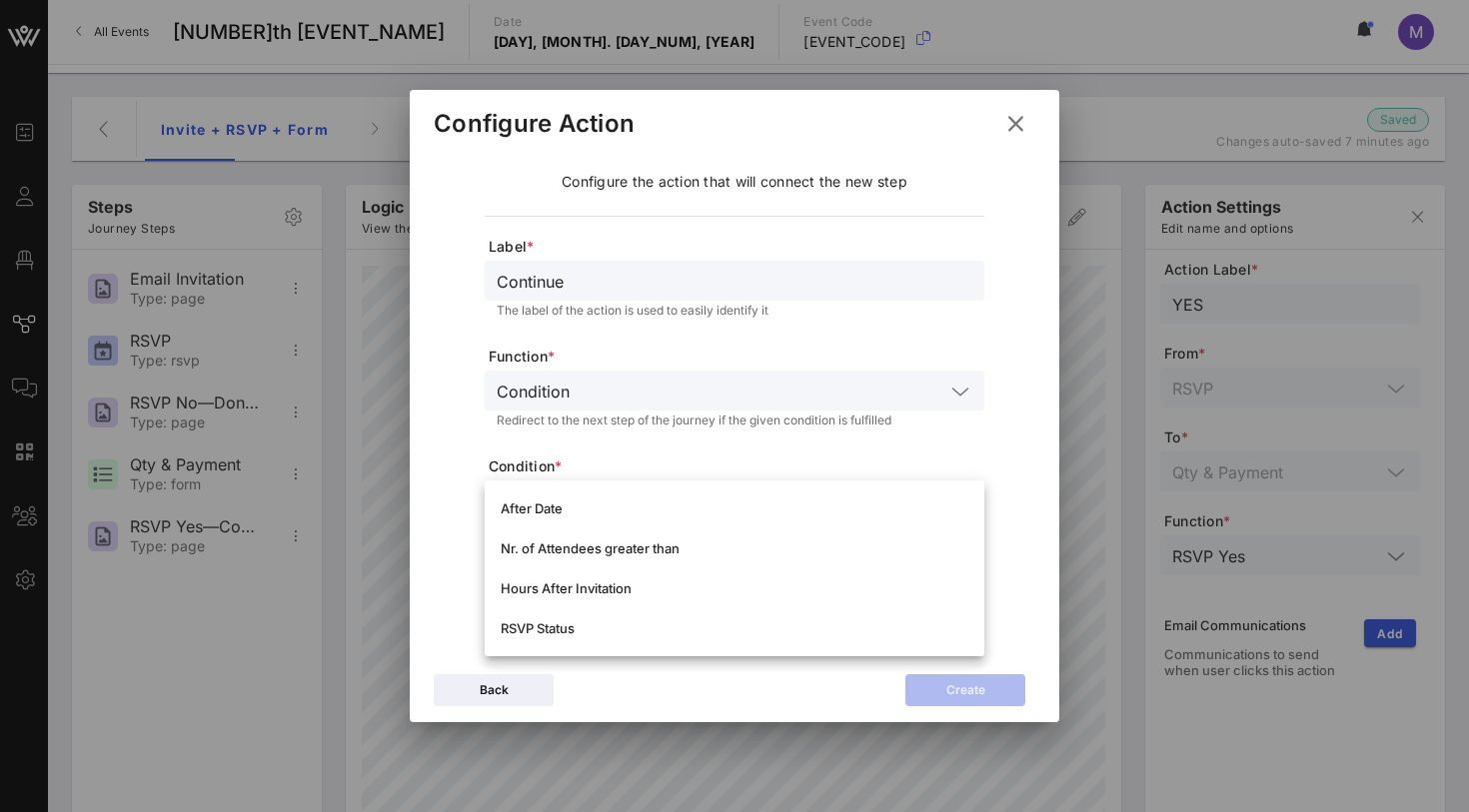 click on "Back" at bounding box center (494, 690) 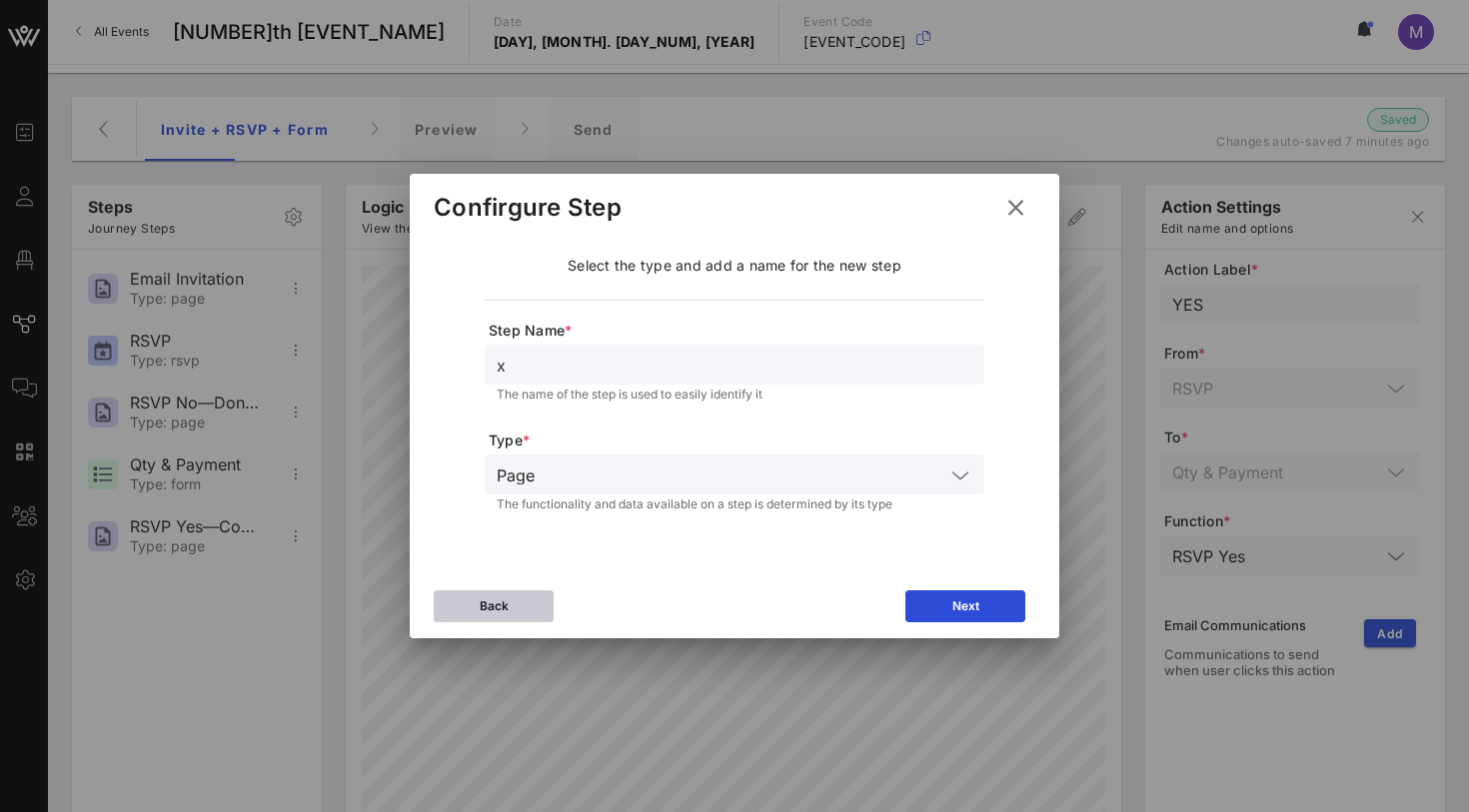 click at bounding box center [494, 605] 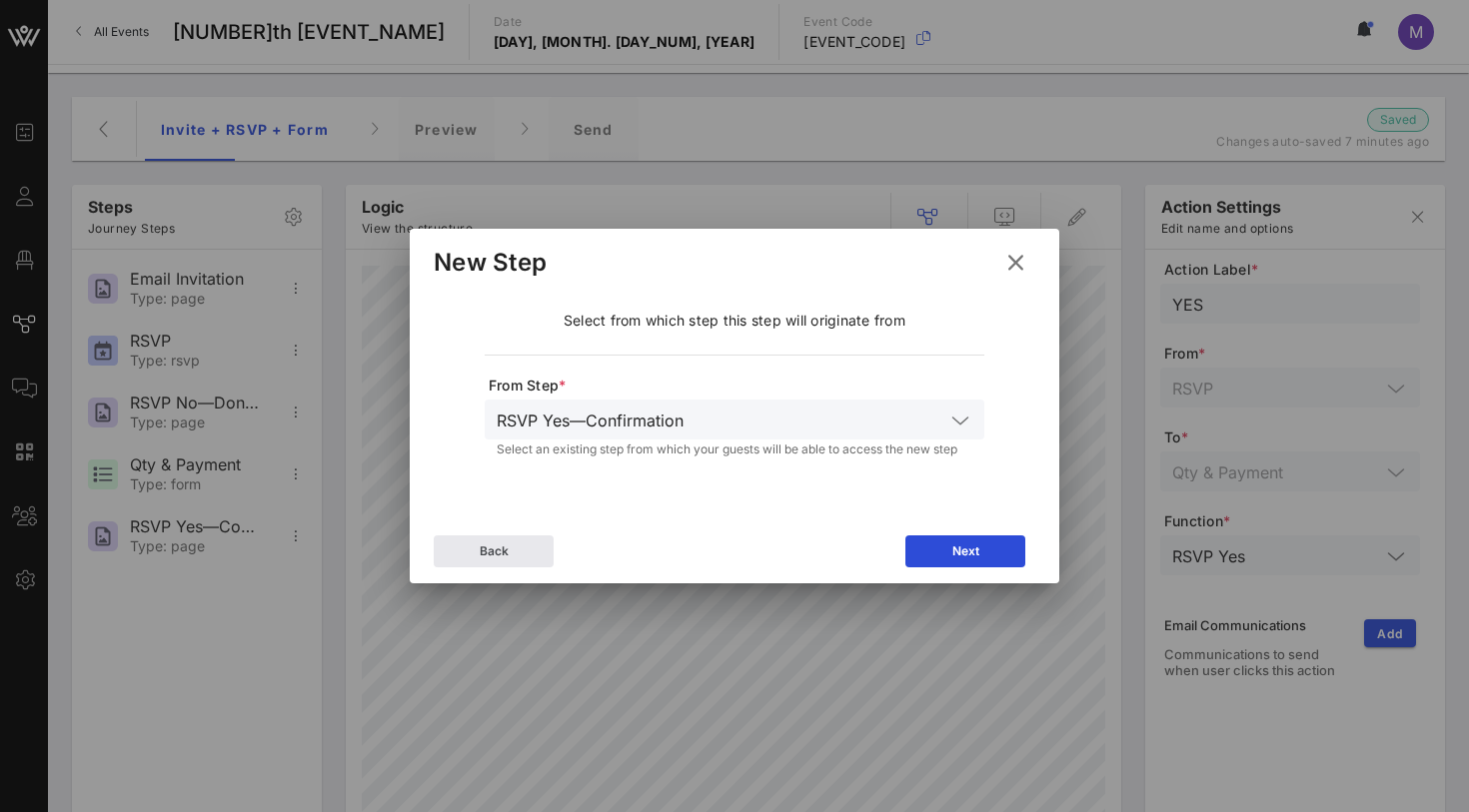 click at bounding box center (1015, 263) 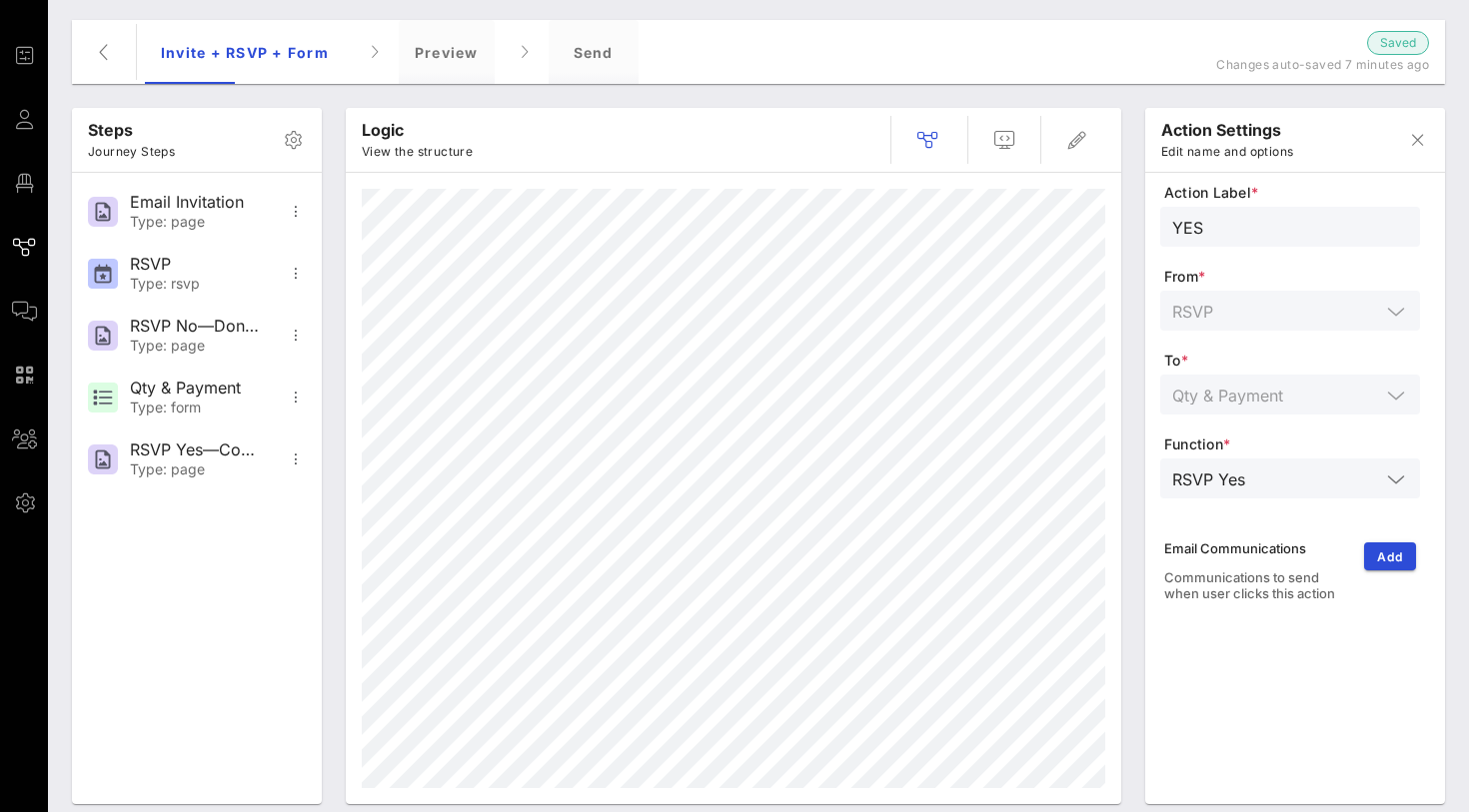scroll, scrollTop: 81, scrollLeft: 0, axis: vertical 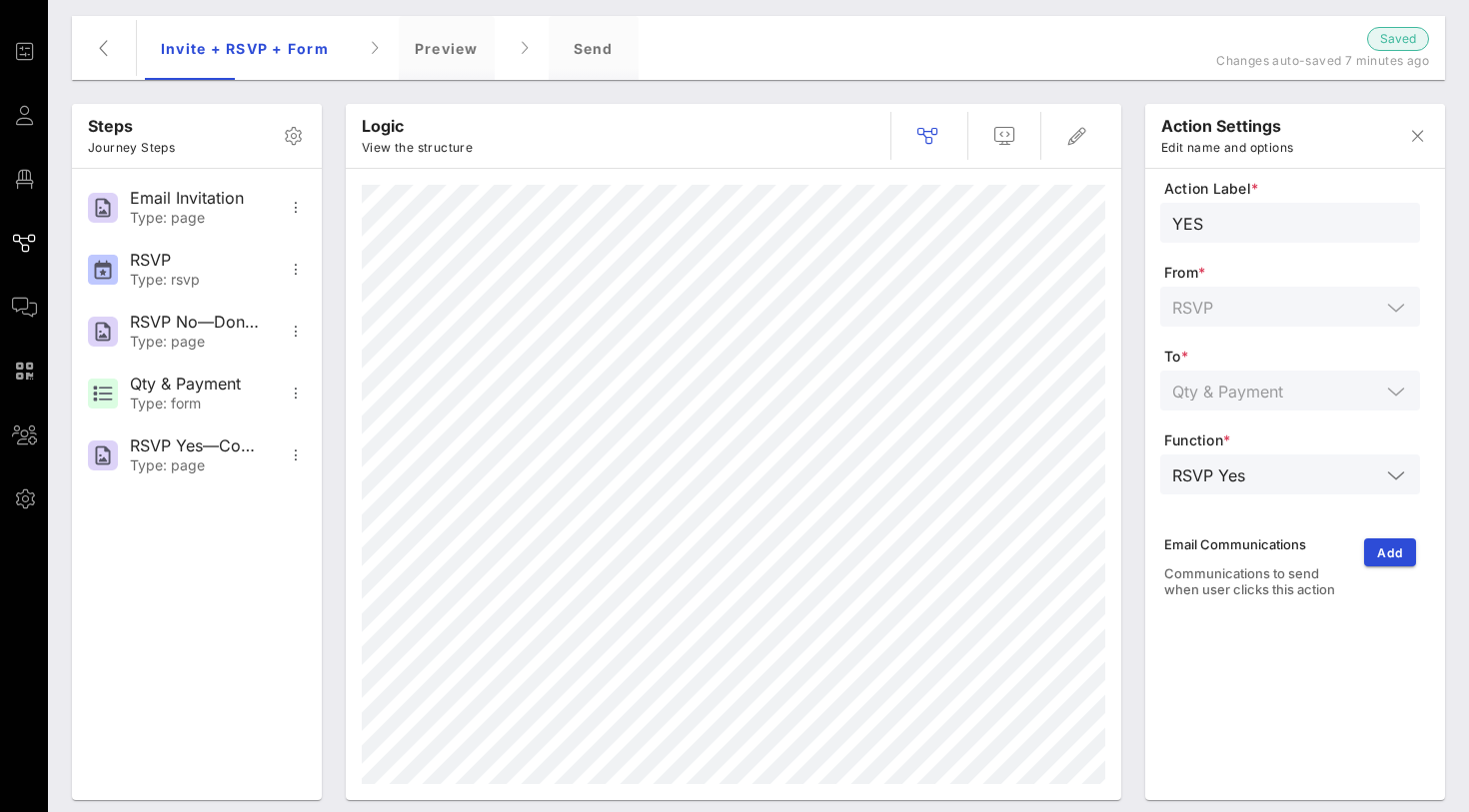 click on "Event Builder   Guests   Floor Plan   Journeys   Comms   QR Scanner   Team   Settings                                 76th National Book Awards Ceremony & Benefit Dinner       All Events   76th National Book Awards Ceremony & Benefit Dinner     Date   Wednesday, Nov. 19, 2025     Event Code   0BAW04                     M
Steps
Journey Steps
Email Invitation
Type: page
RSVP
Type: rsvp
RSVP No—Donation Page
Type: page
Qty & Payment
Type: form
RSVP Yes—Confirmation
Type: page
Invite + RSVP + Form     Preview     Send     Saved
Changes auto-saved 7 minutes ago
Steps
Journey Steps
Email Invitation
Type: page
RSVP
Type: rsvp
RSVP No—Donation Page
Type: page
Qty & Payment" at bounding box center (734, 376) 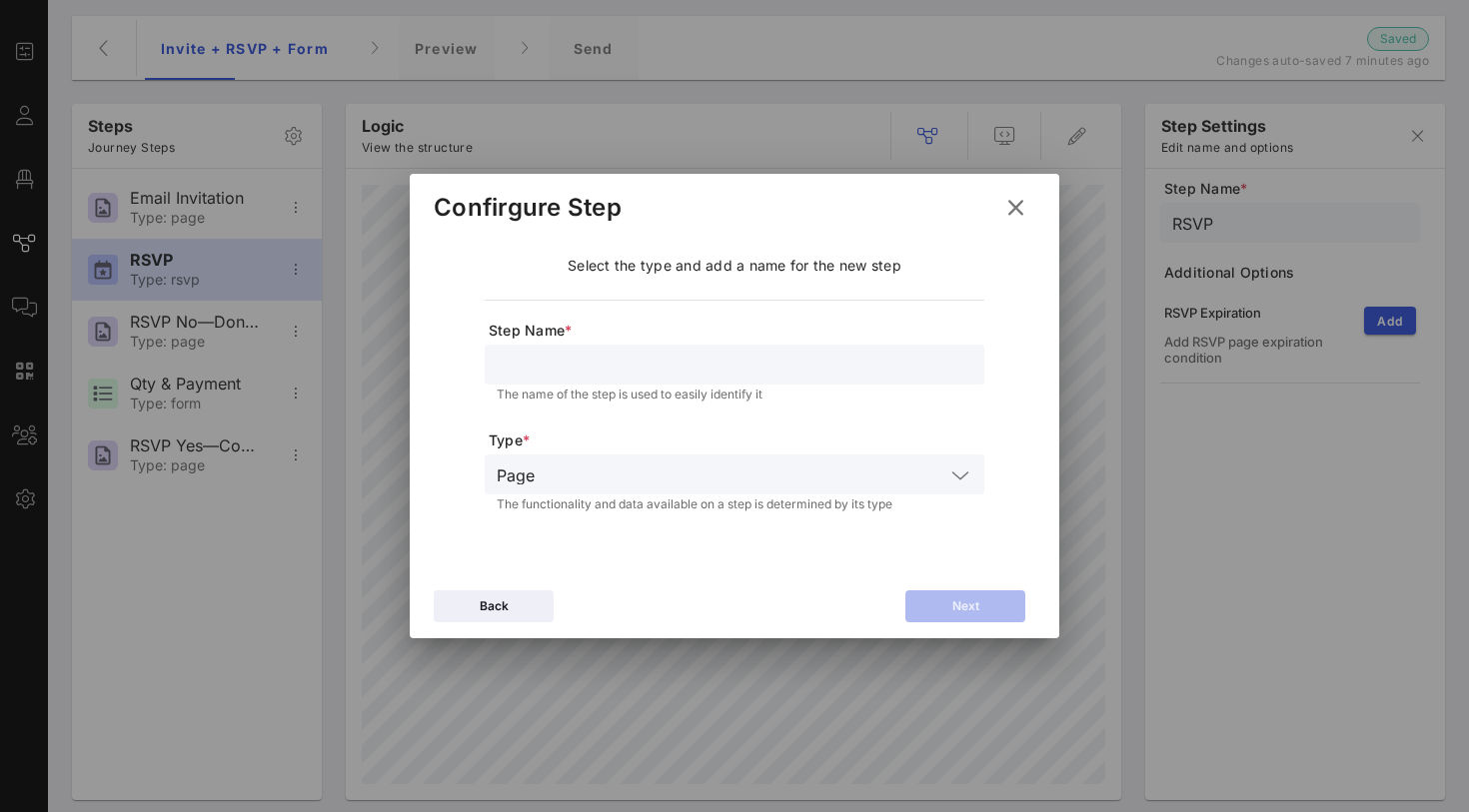 click at bounding box center (1015, 207) 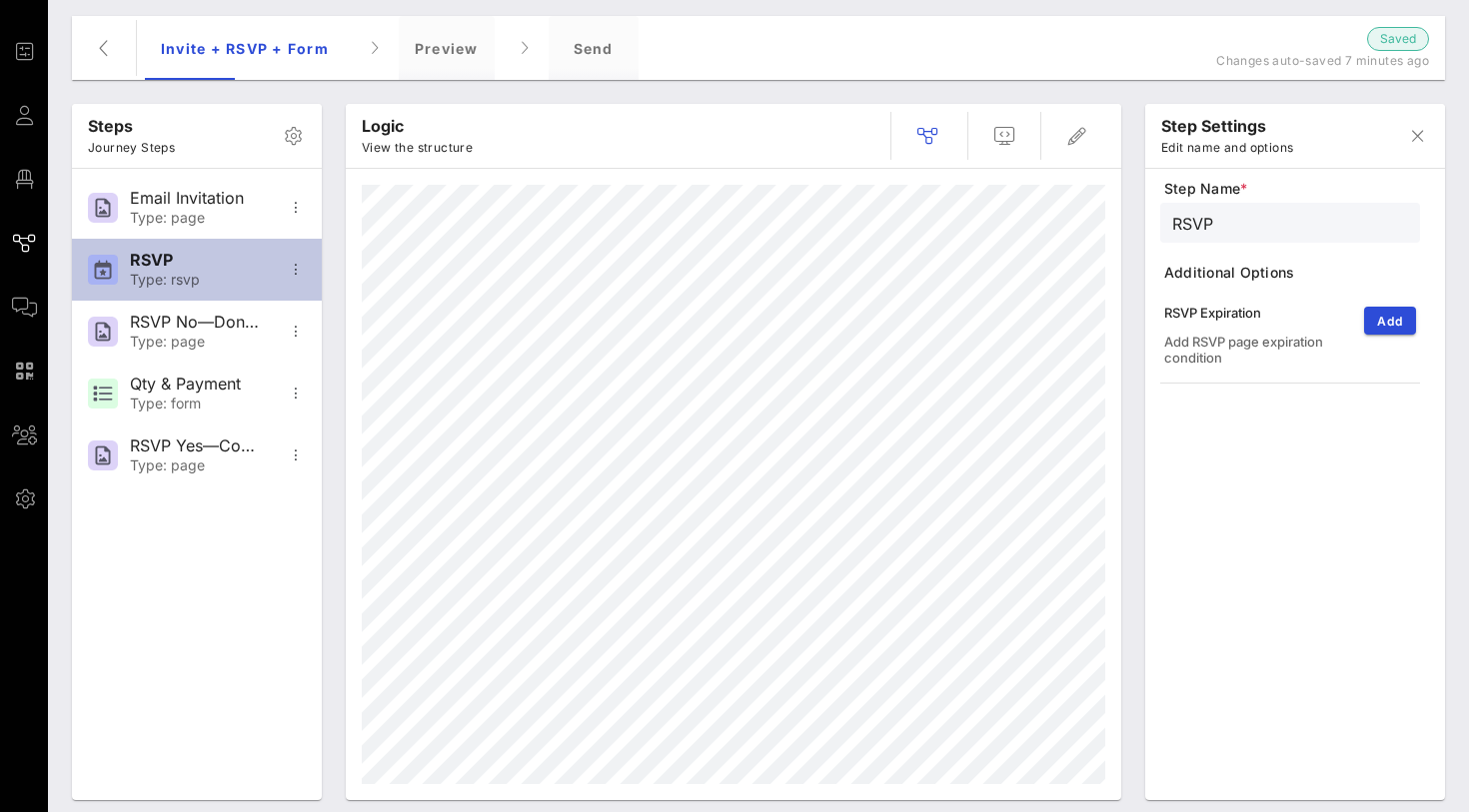 click on "RSVP
Type: rsvp" at bounding box center [196, 270] 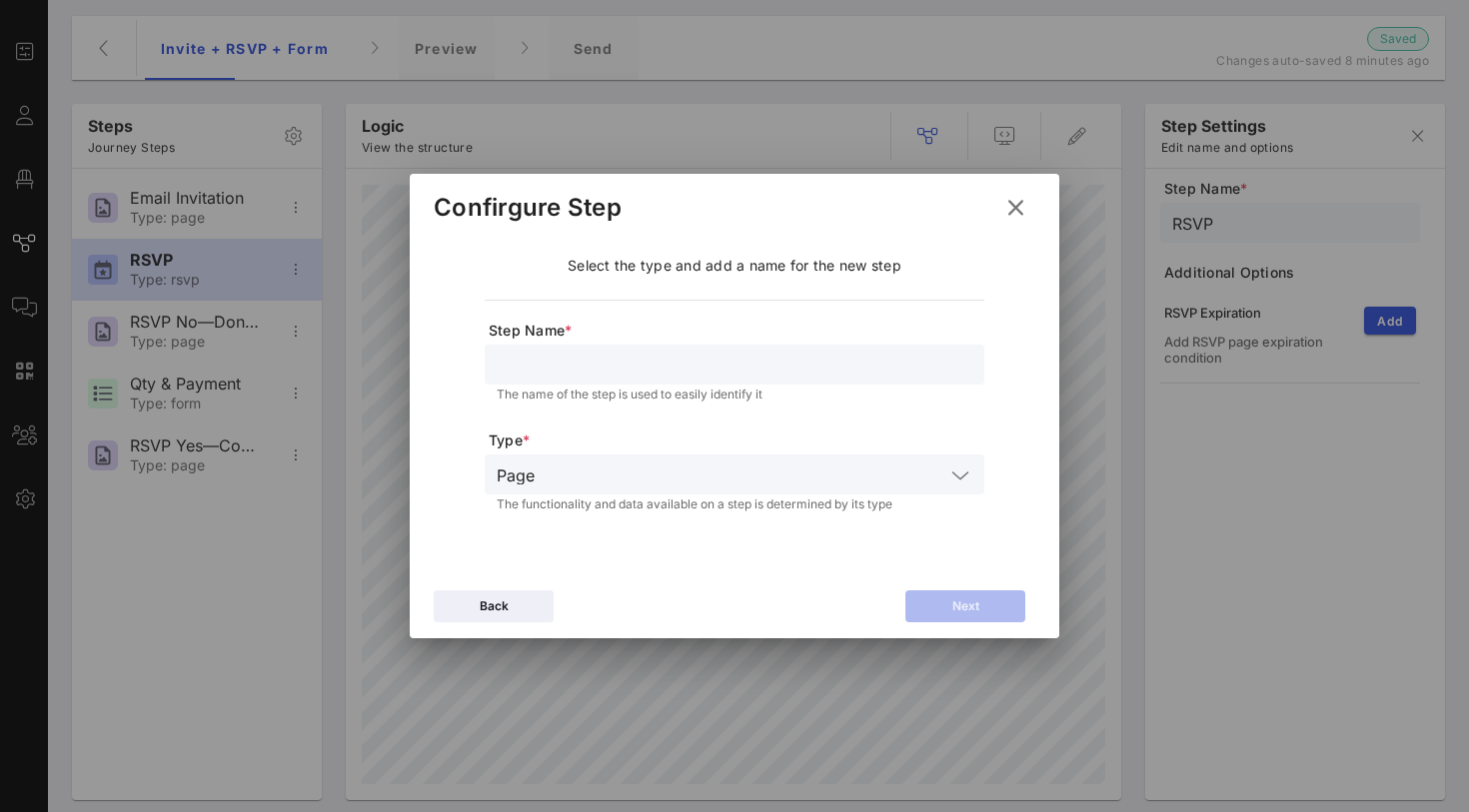 click at bounding box center (1015, 207) 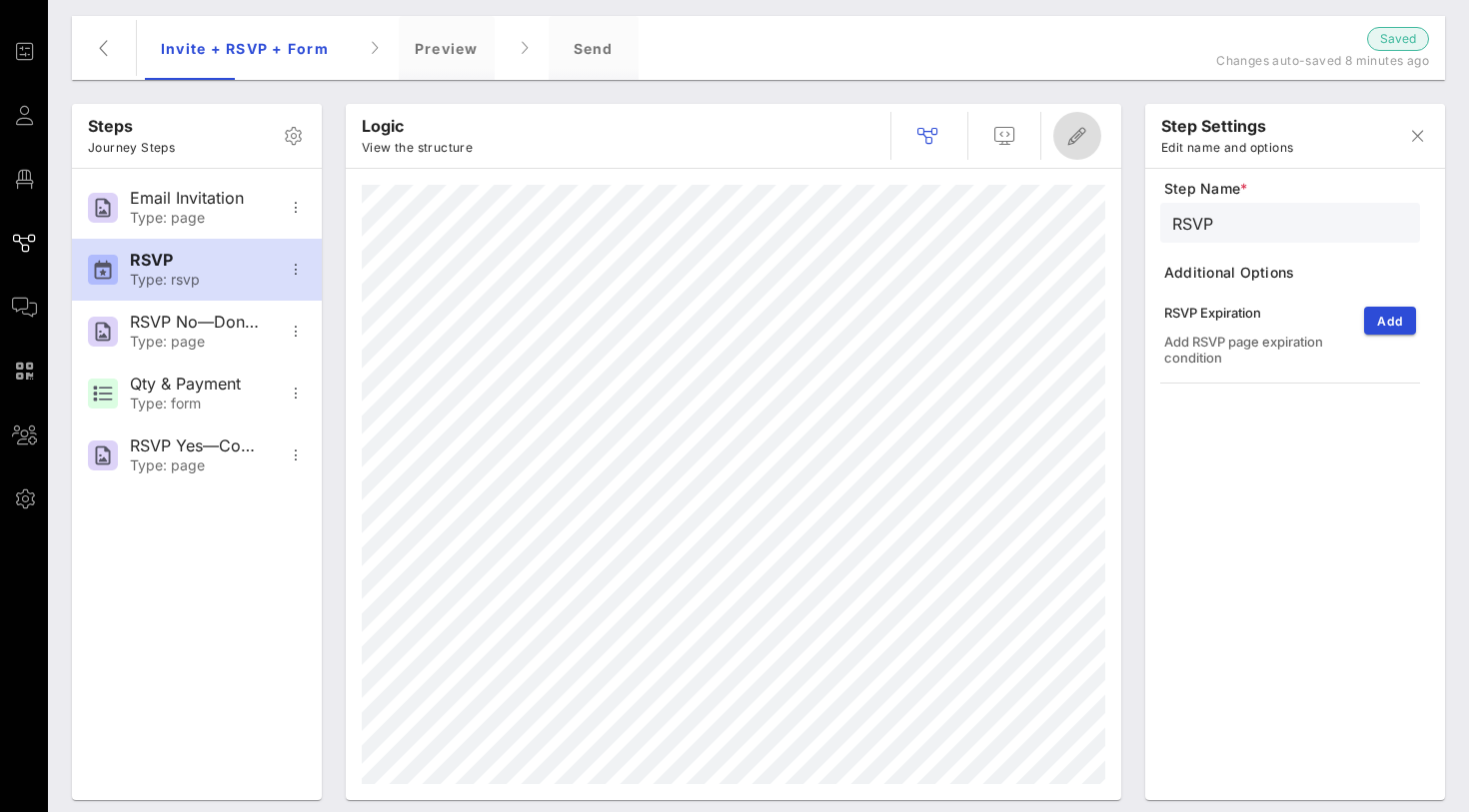click at bounding box center (1077, 136) 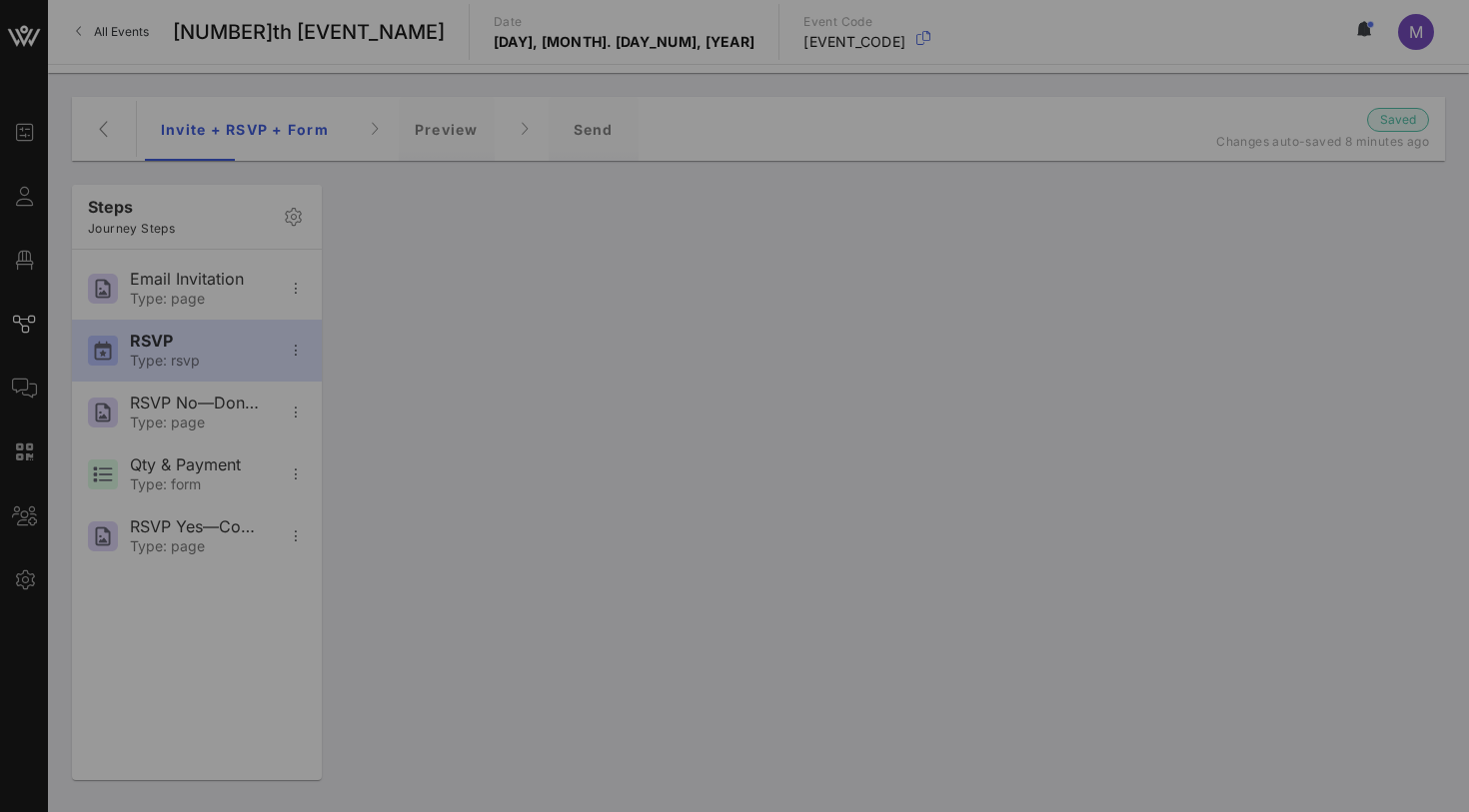 scroll, scrollTop: 0, scrollLeft: 0, axis: both 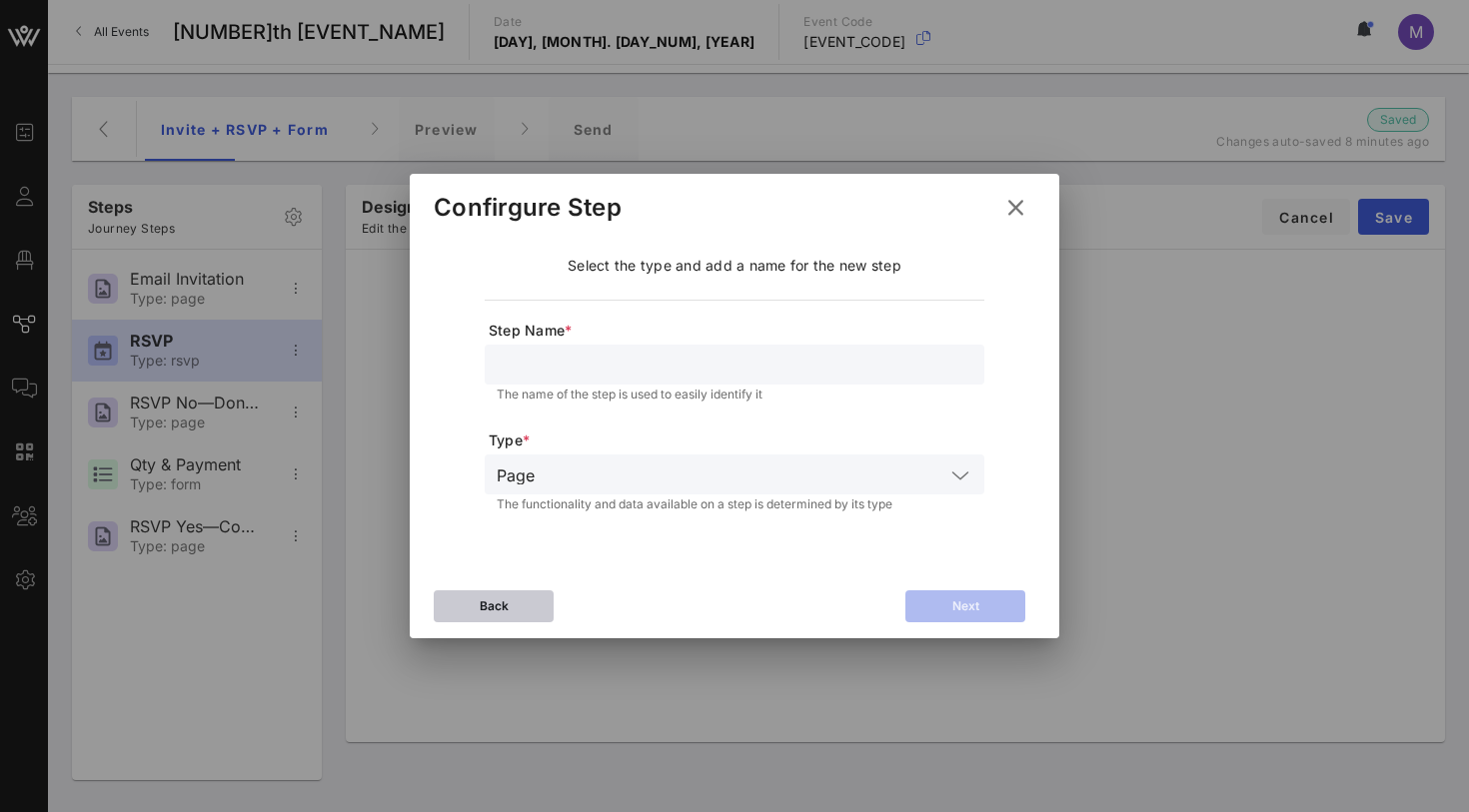 click on "Back" at bounding box center [494, 606] 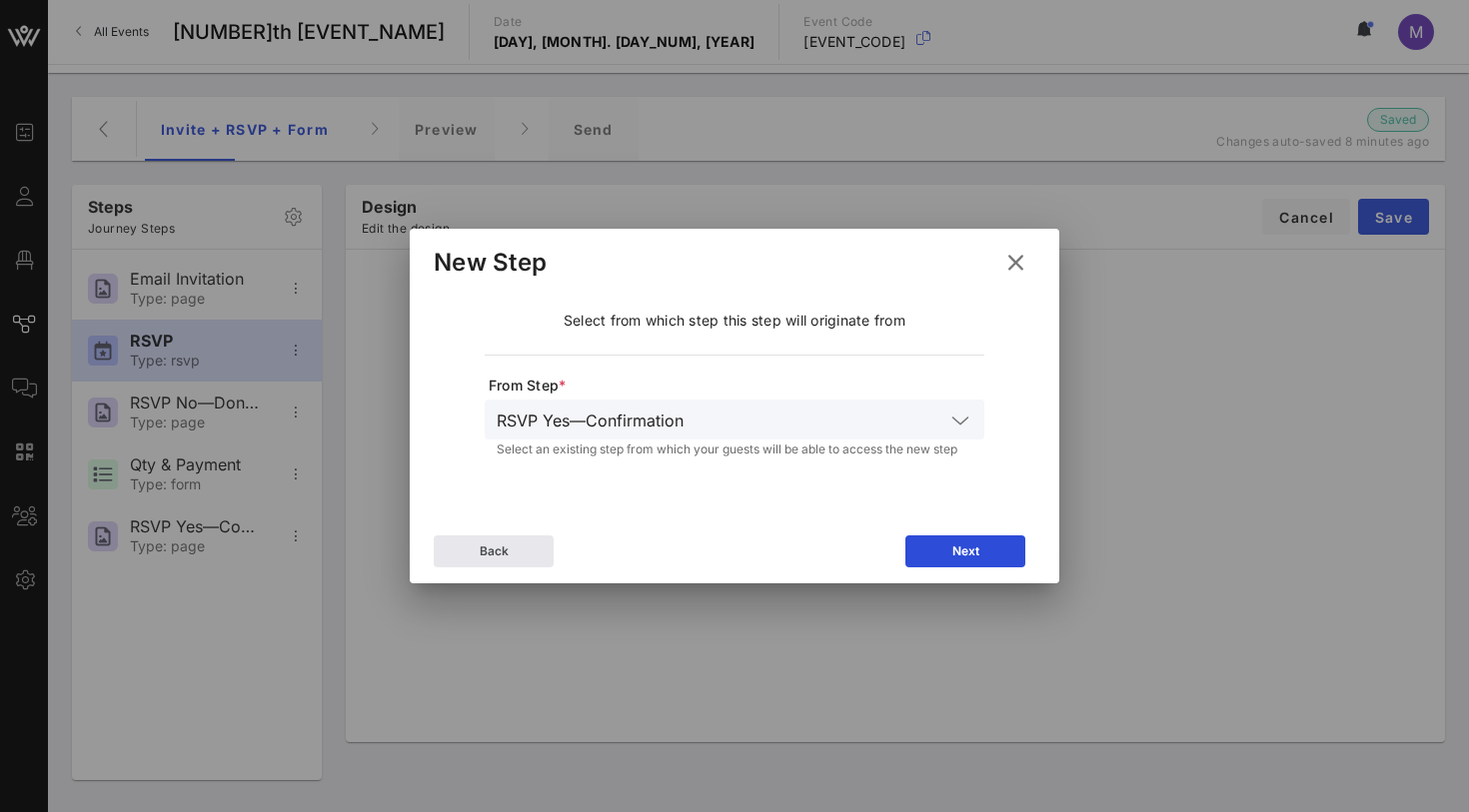 click at bounding box center [1015, 263] 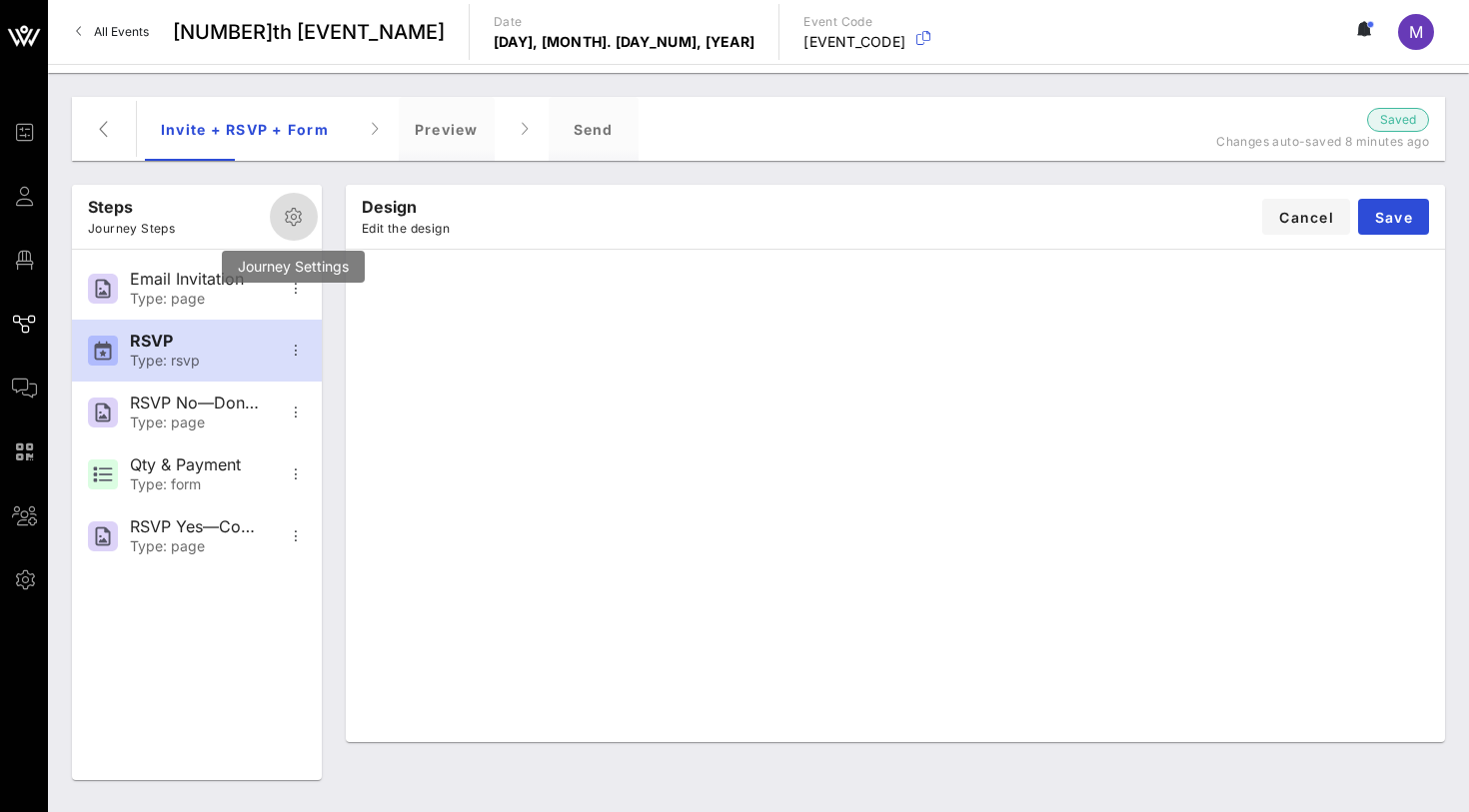 click at bounding box center (294, 217) 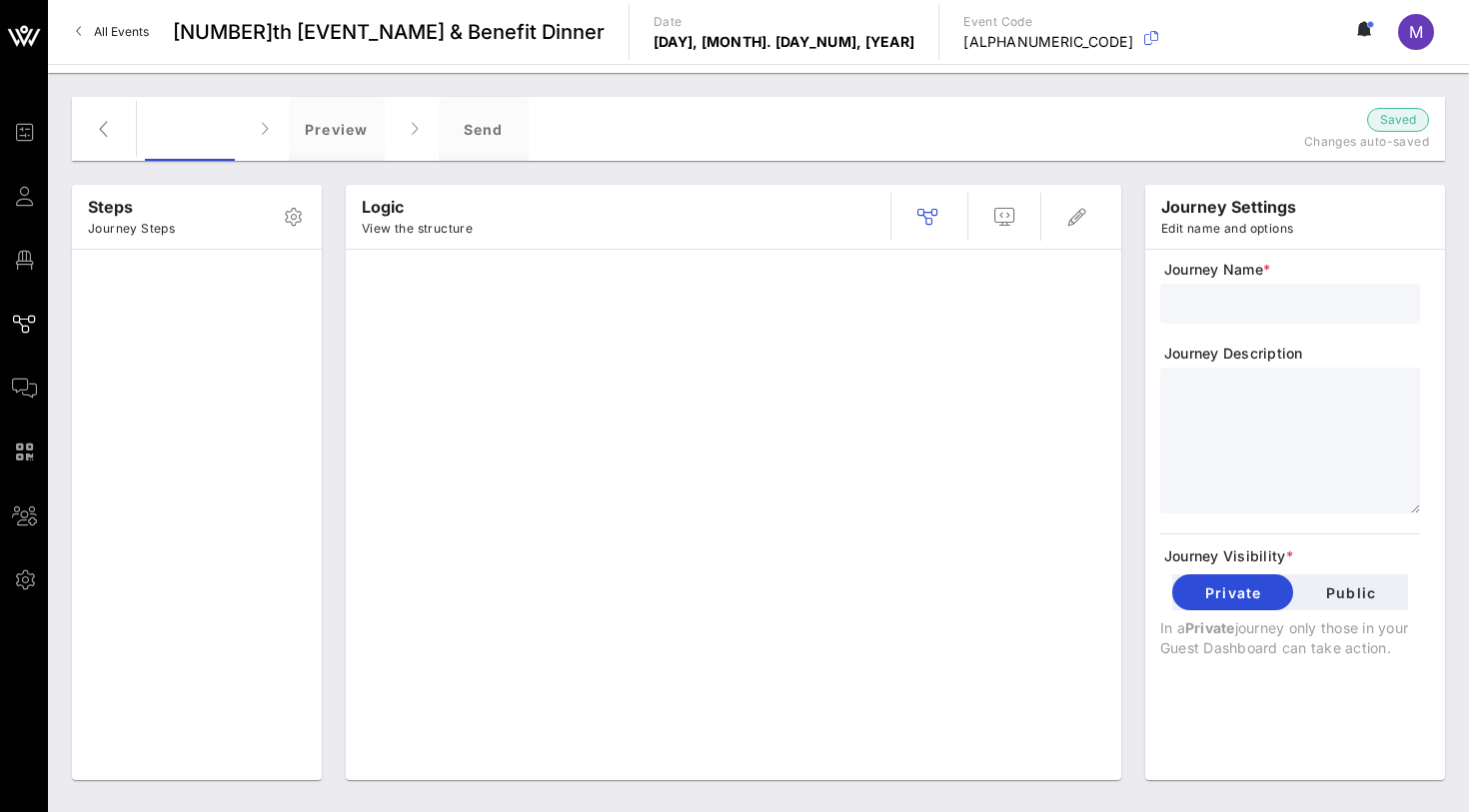 type on "Invite + RSVP + Form" 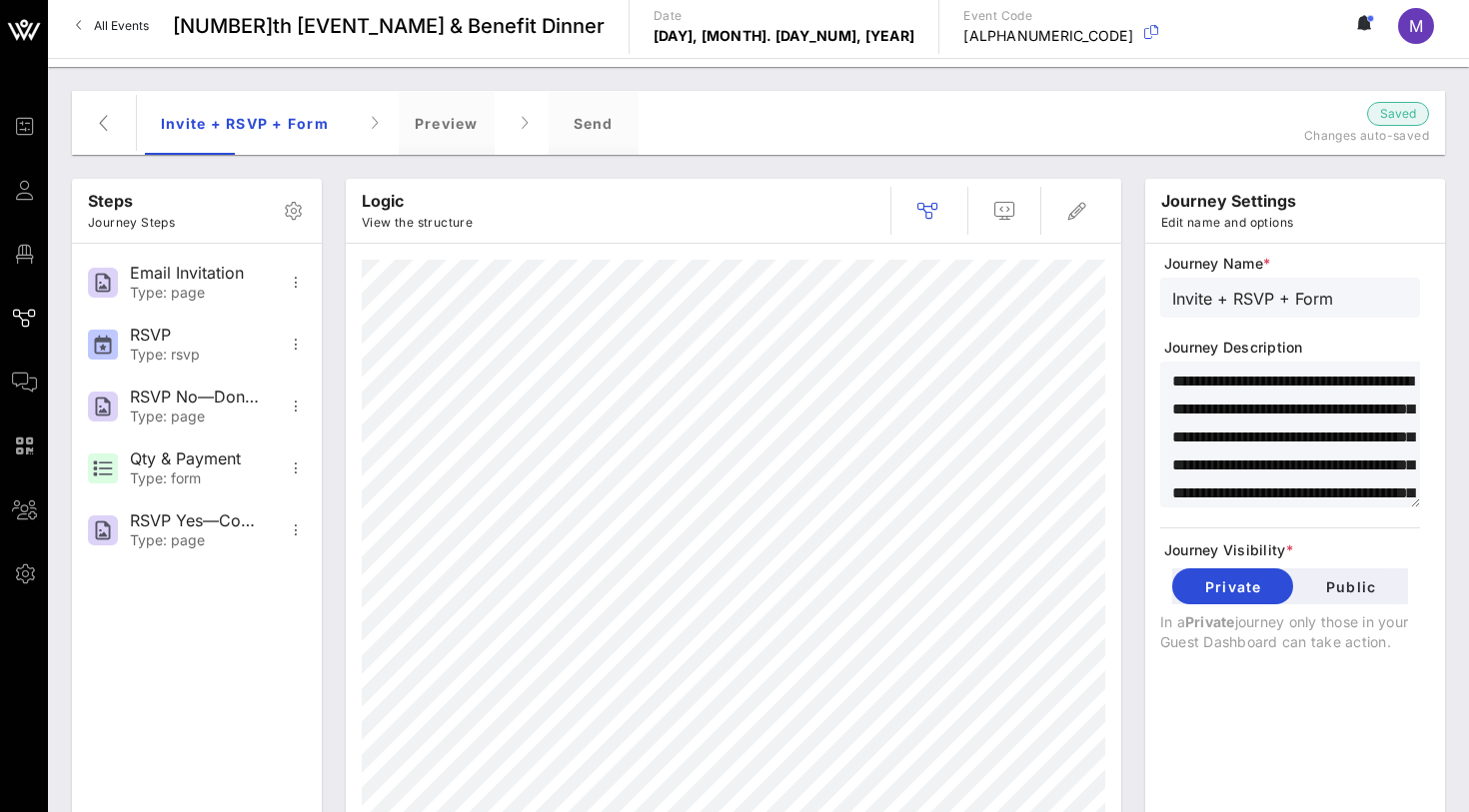 scroll, scrollTop: 26, scrollLeft: 0, axis: vertical 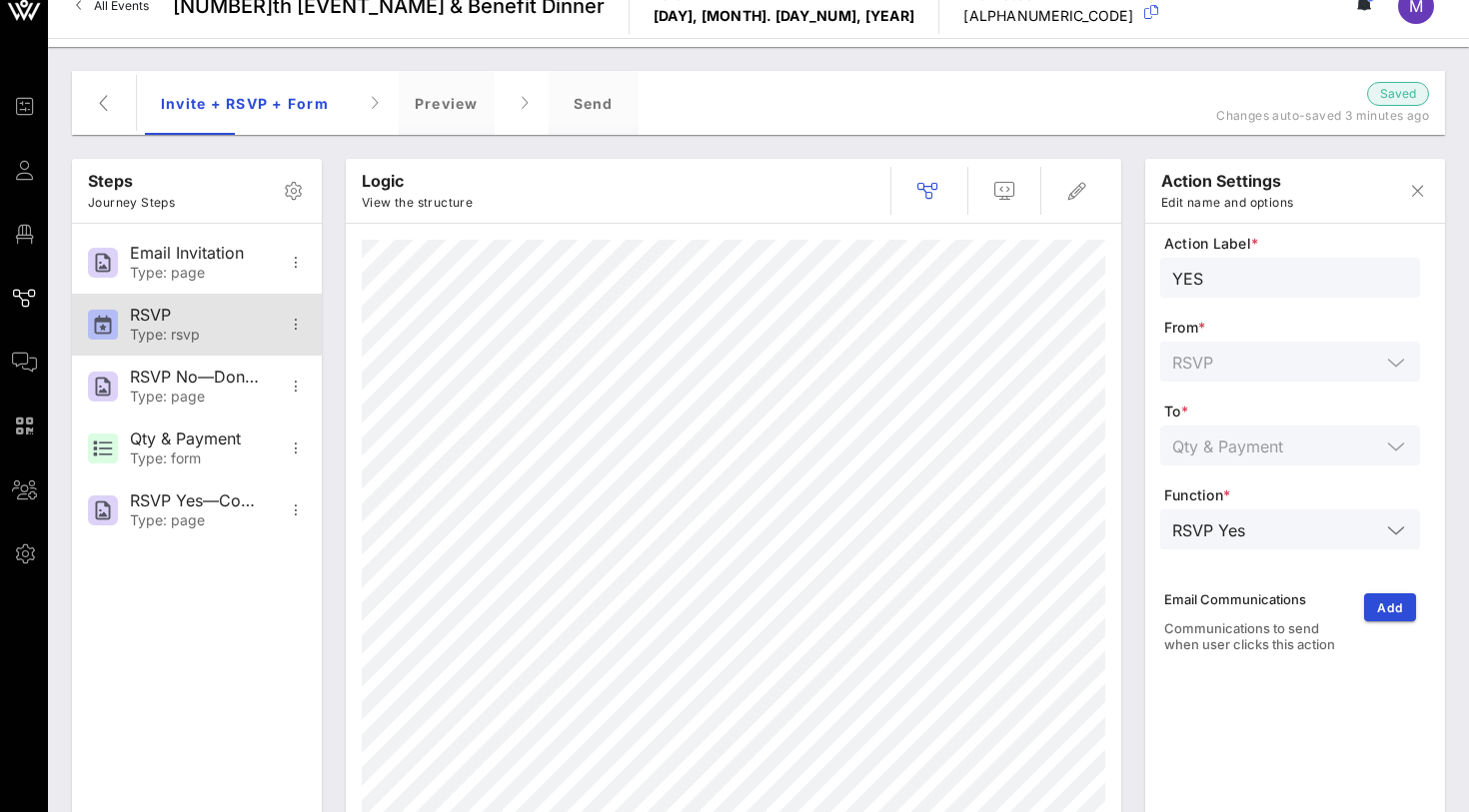 click on "Type: rsvp" at bounding box center (196, 335) 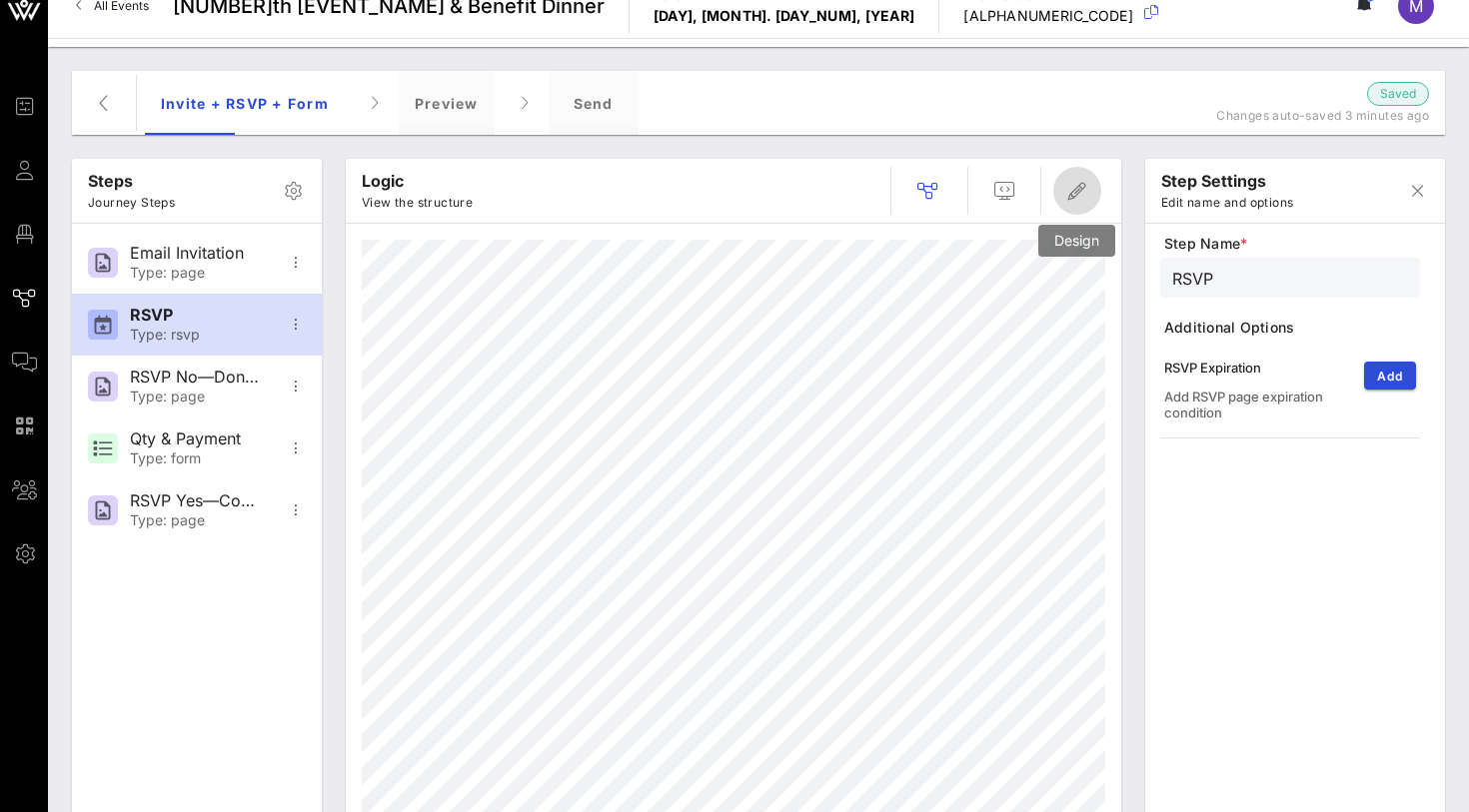 click at bounding box center [1077, 191] 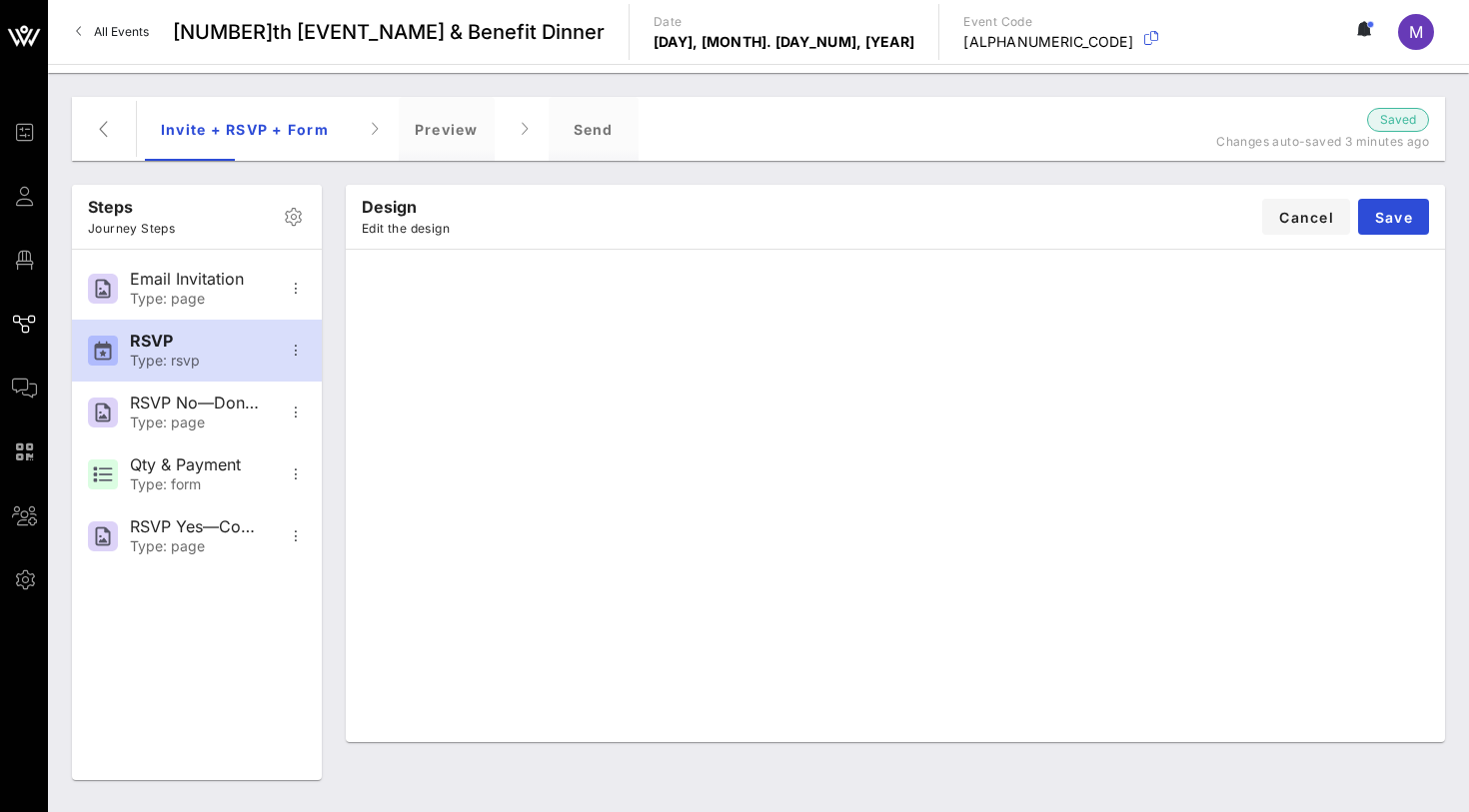 scroll, scrollTop: 0, scrollLeft: 0, axis: both 